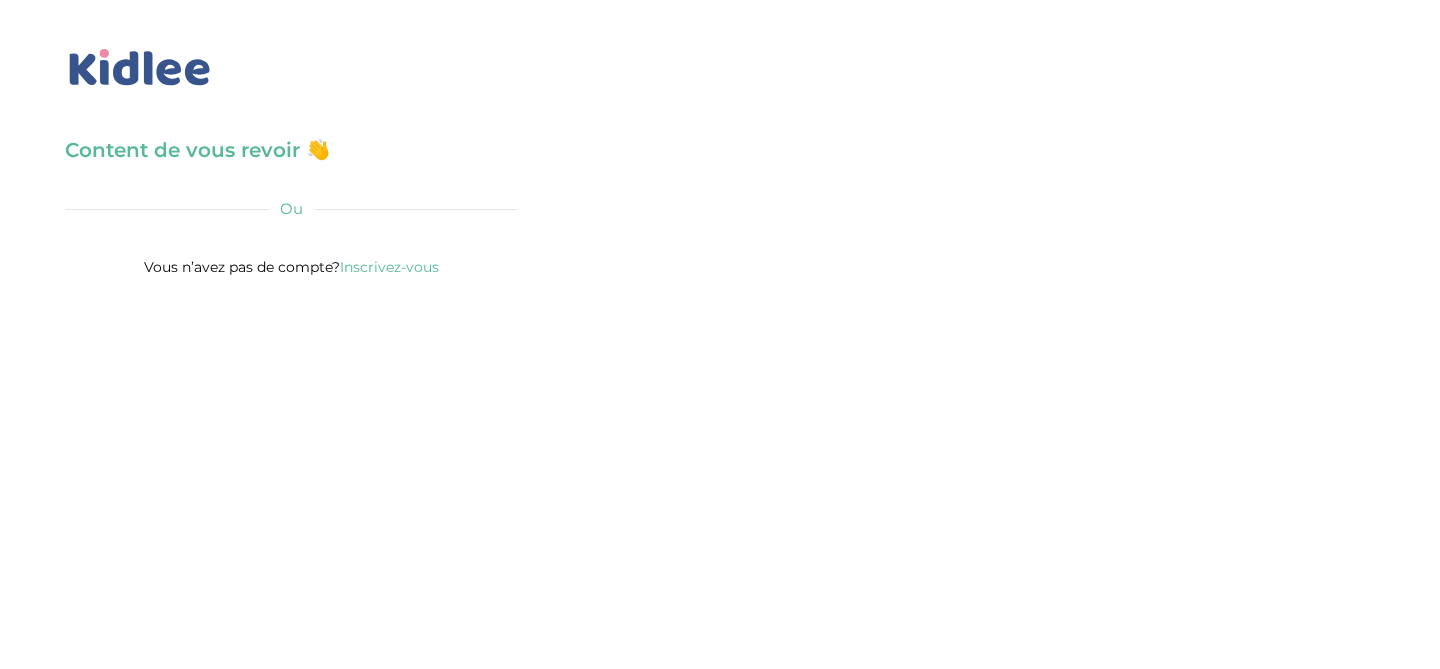 scroll, scrollTop: 0, scrollLeft: 0, axis: both 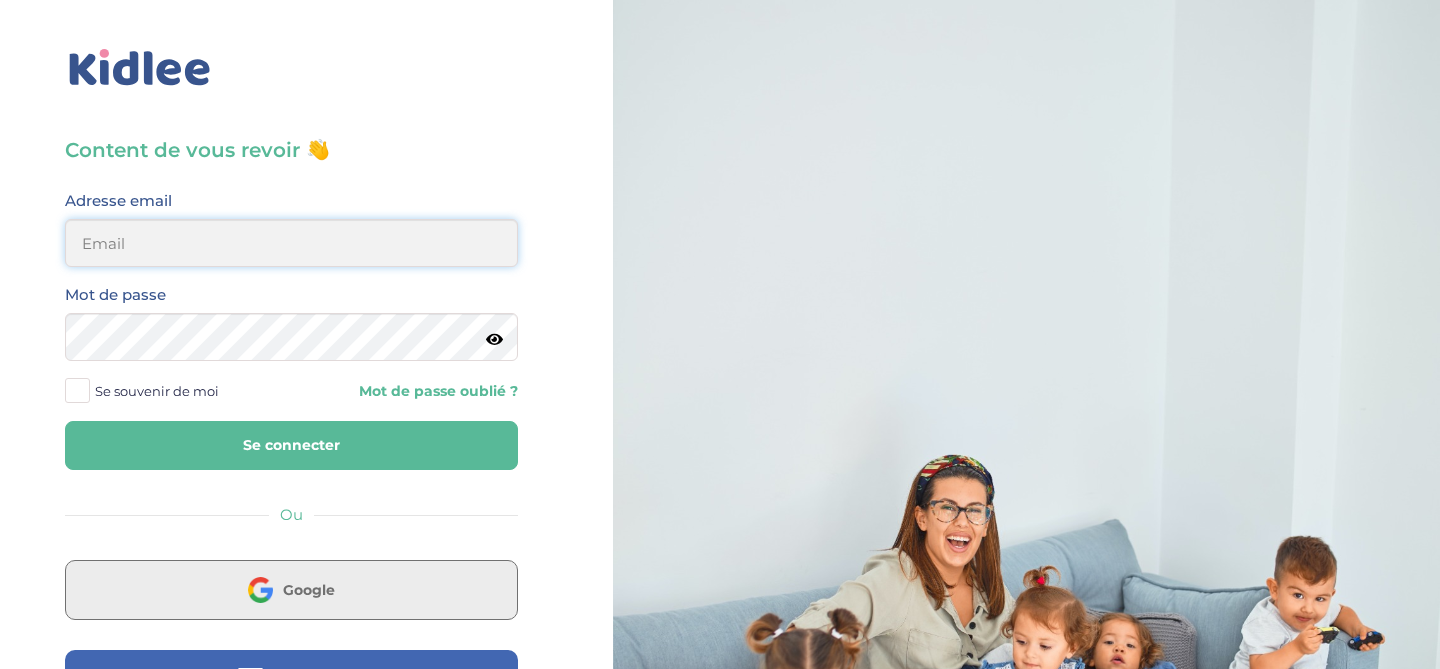 type on "stephparis82@gmail.com" 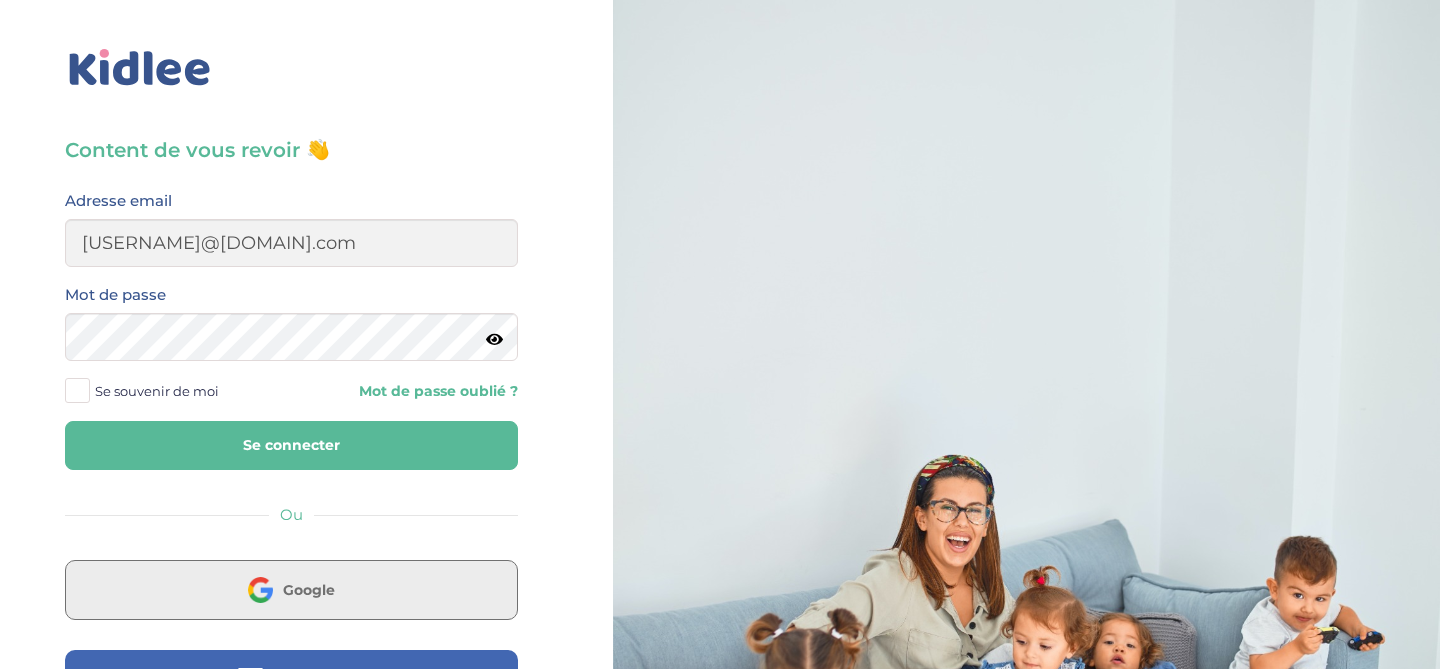 click on "Google" at bounding box center [291, 590] 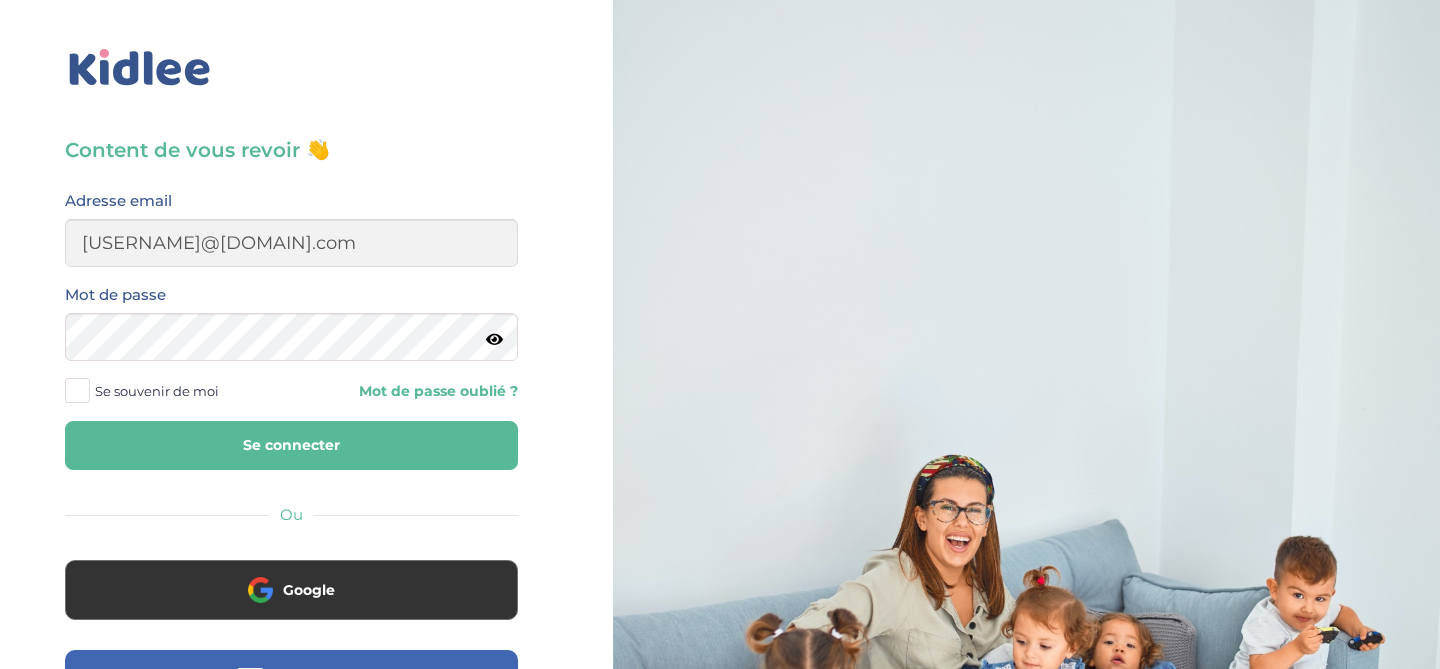 click on "Se souvenir de moi" at bounding box center (157, 391) 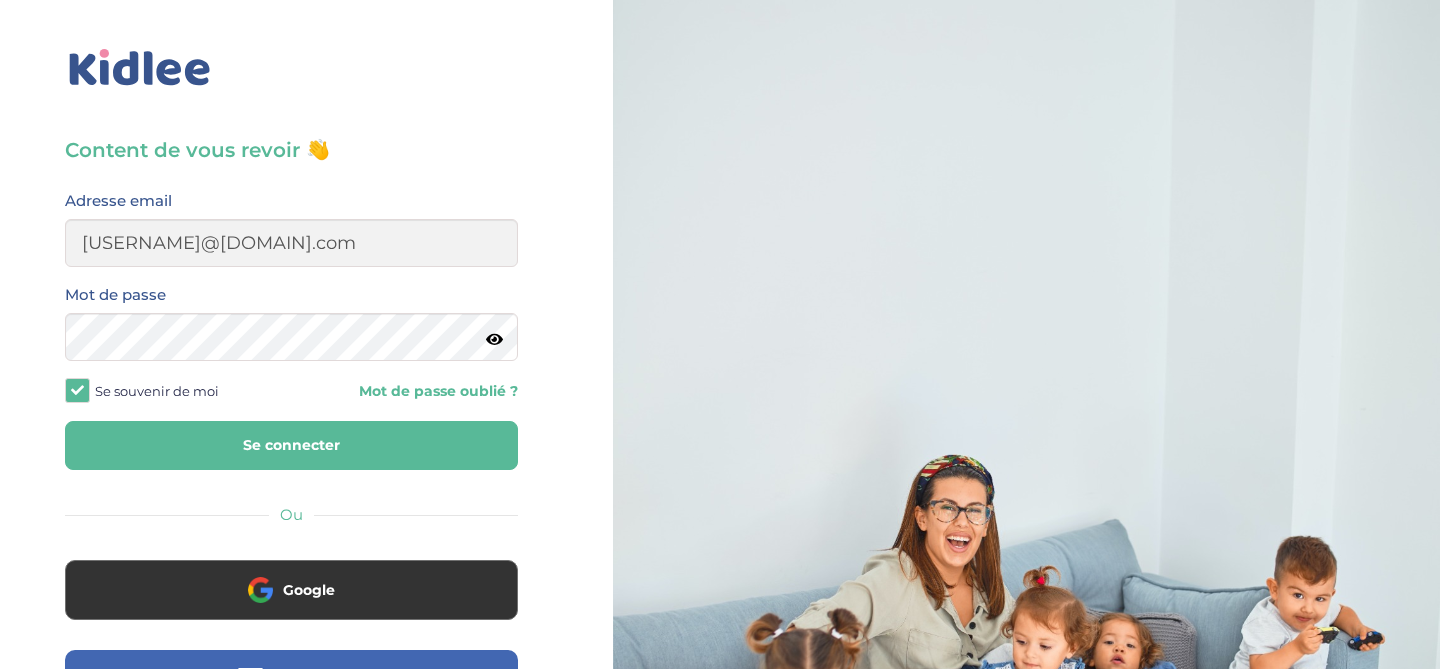 click on "Se connecter" at bounding box center [291, 445] 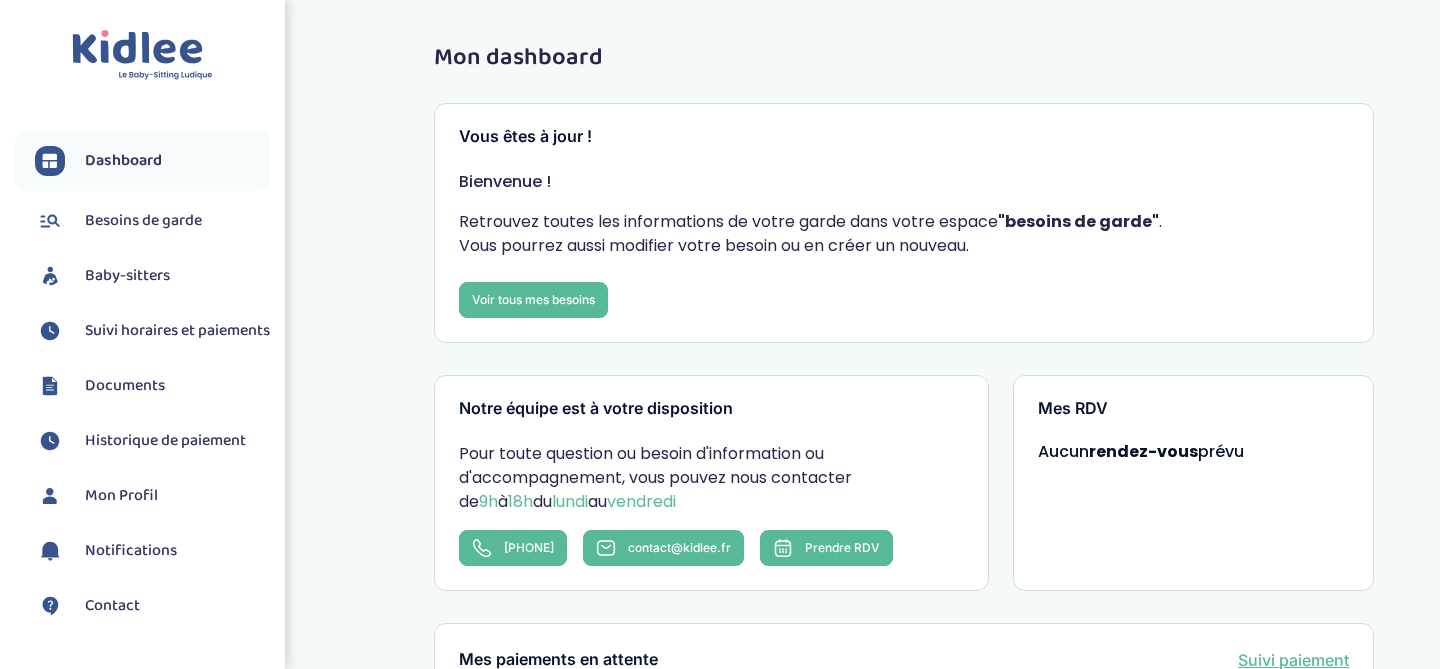 scroll, scrollTop: 0, scrollLeft: 0, axis: both 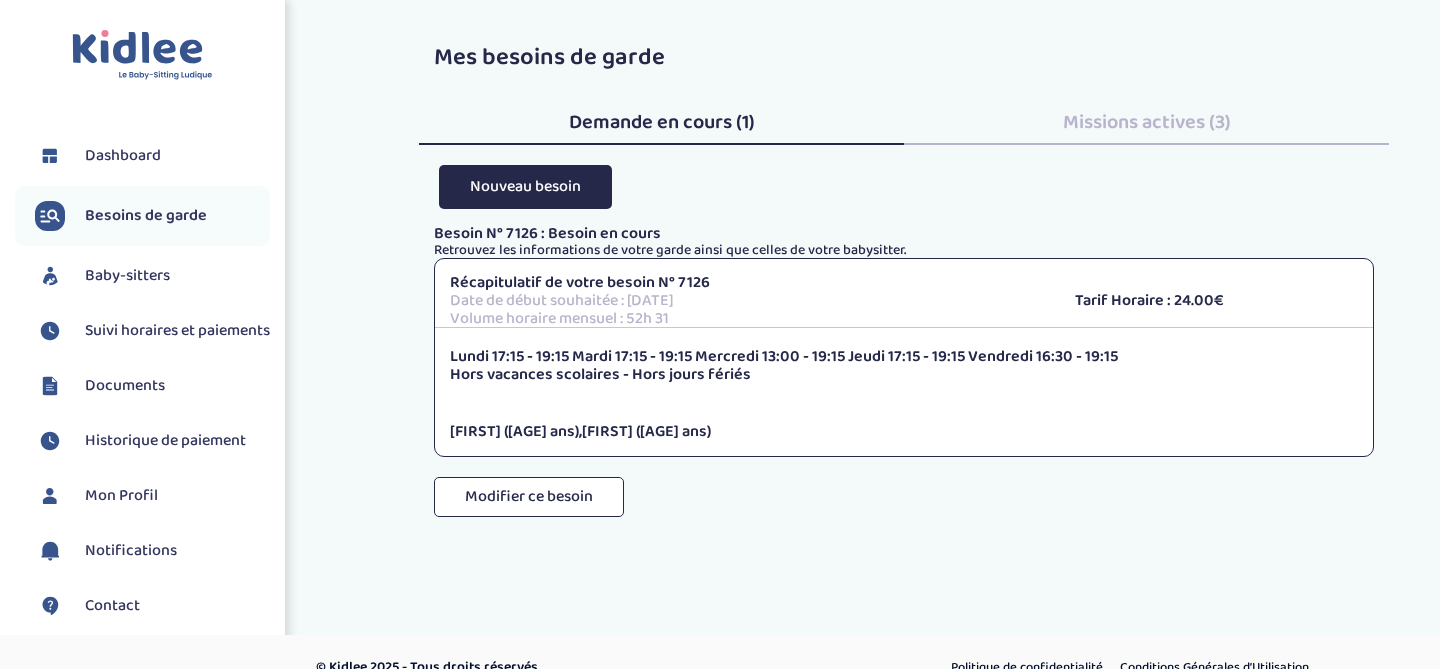 click on "Missions actives (3)" at bounding box center (1147, 122) 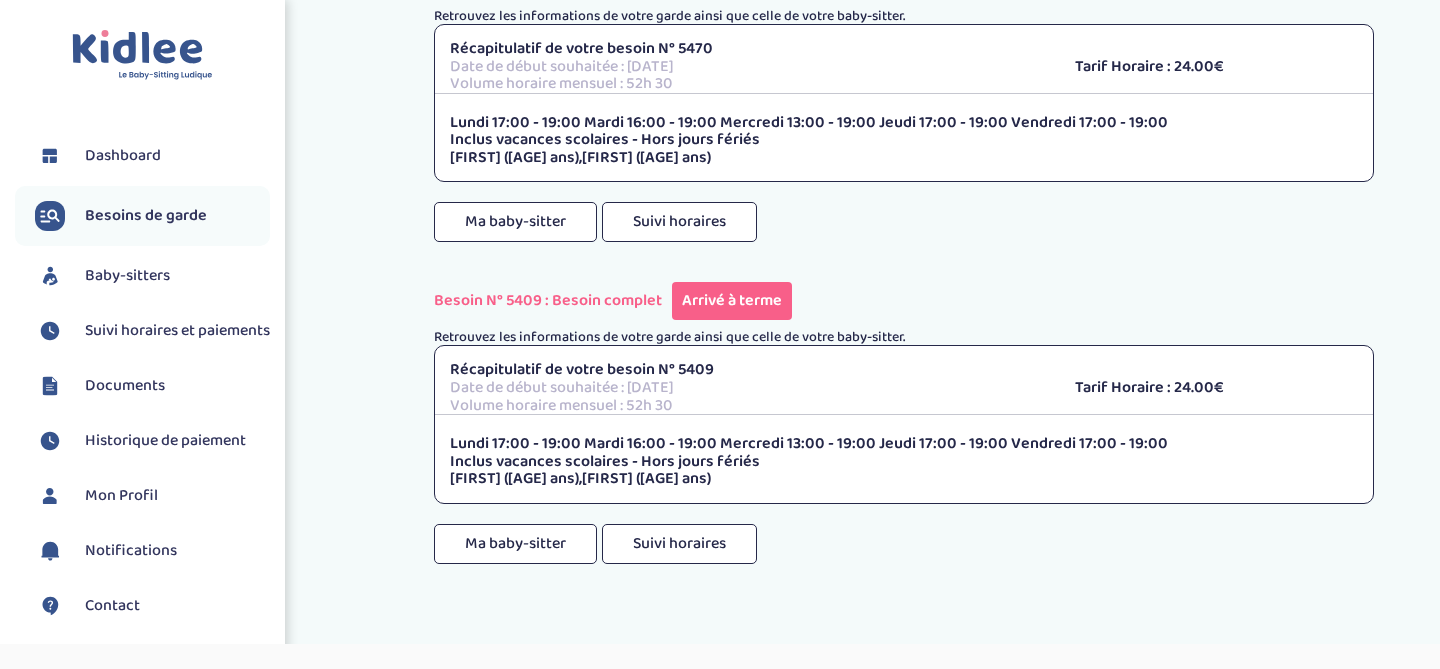 scroll, scrollTop: 626, scrollLeft: 0, axis: vertical 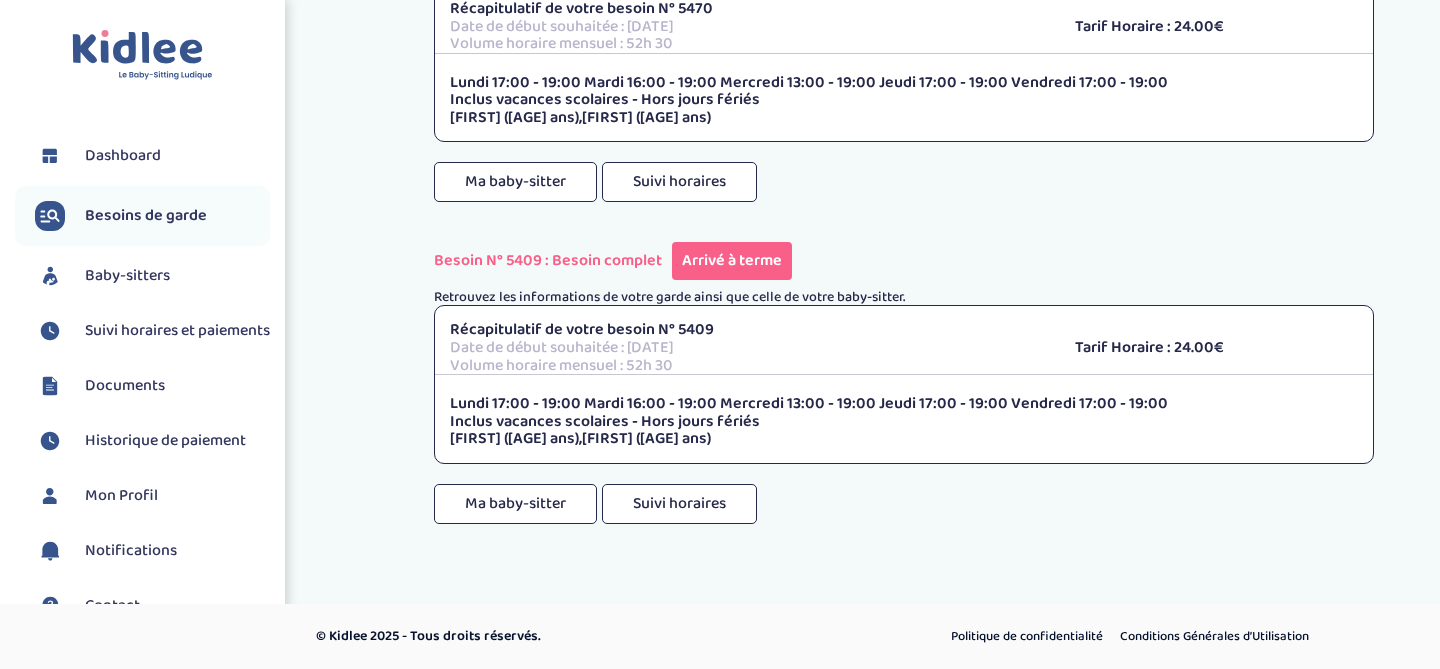 click on "Baby-sitters" at bounding box center (127, 276) 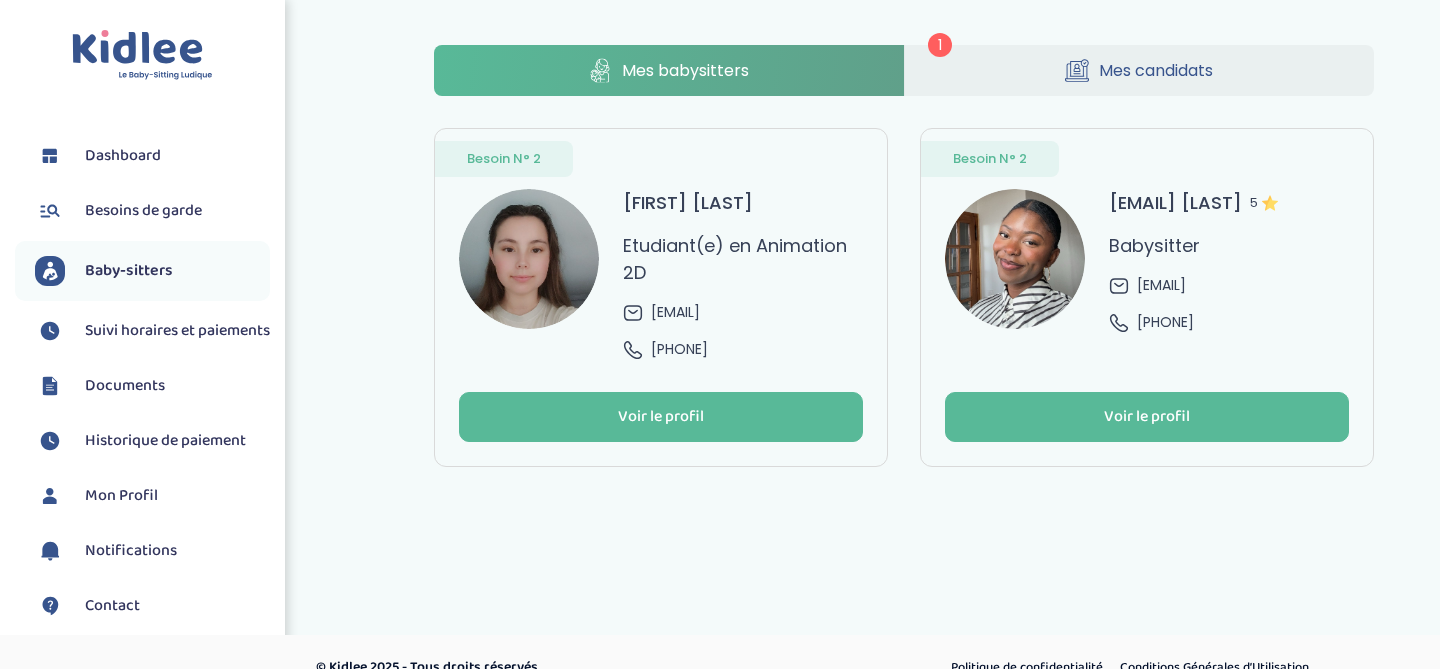 scroll, scrollTop: 0, scrollLeft: 0, axis: both 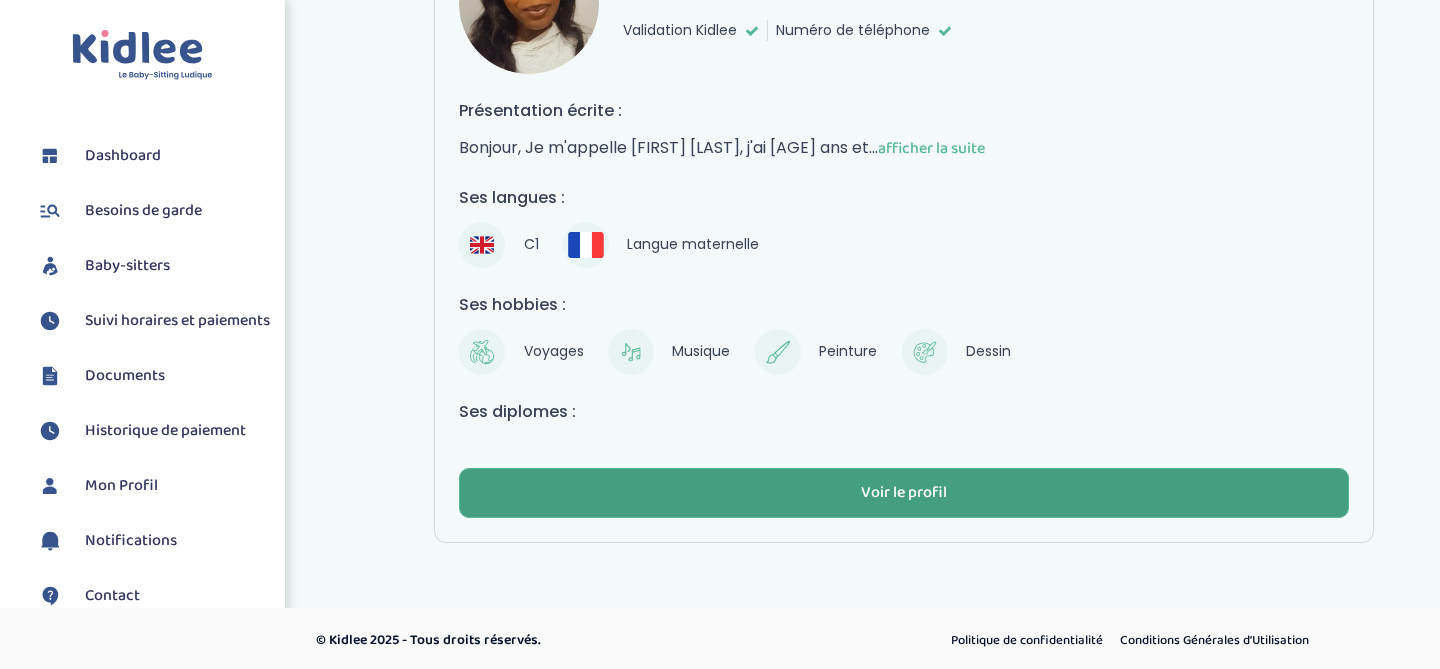 click on "Voir le profil" at bounding box center [904, 493] 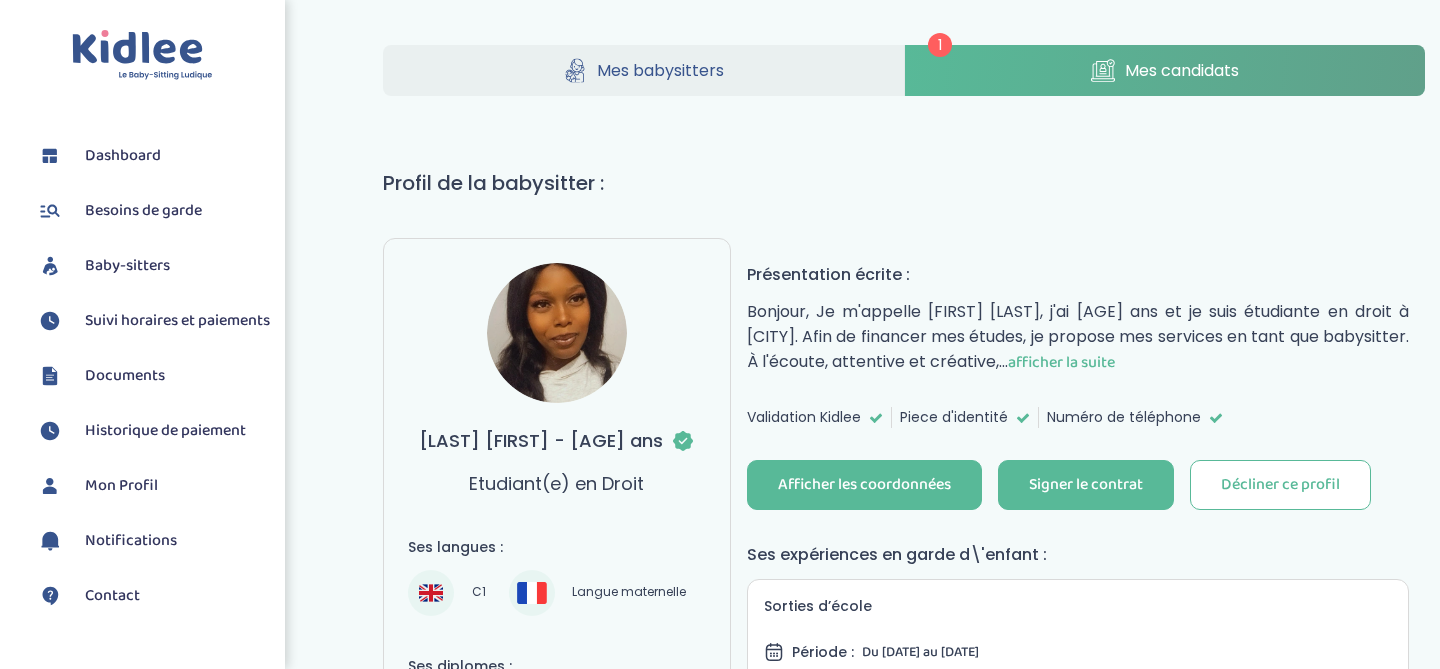 scroll, scrollTop: 0, scrollLeft: 0, axis: both 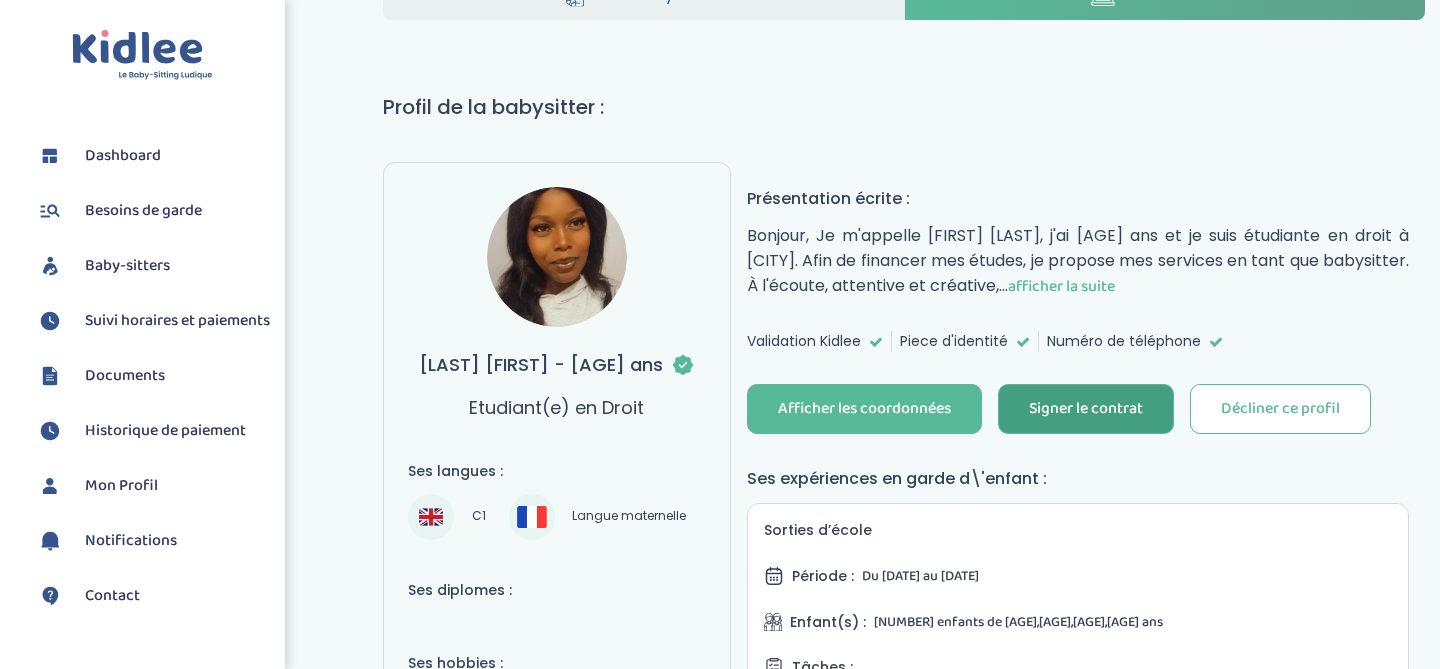 click on "Signer le contrat" at bounding box center [1086, 409] 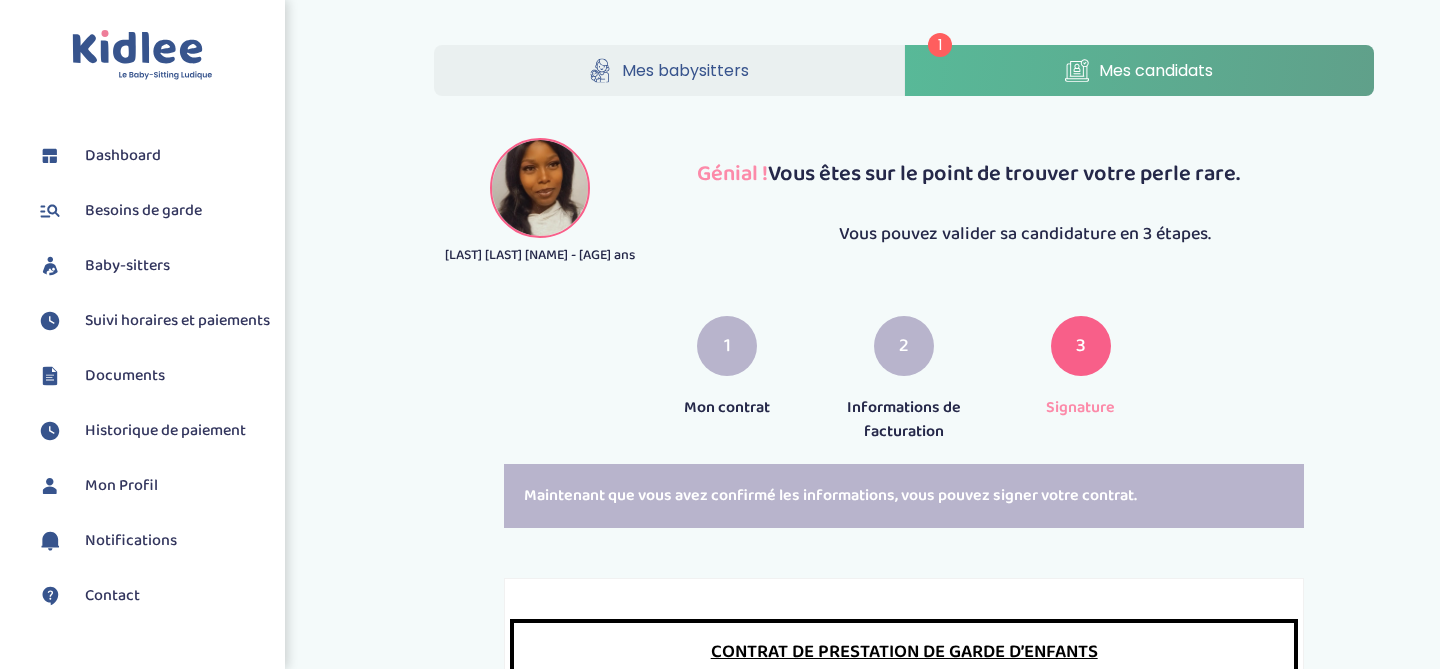 scroll, scrollTop: 0, scrollLeft: 0, axis: both 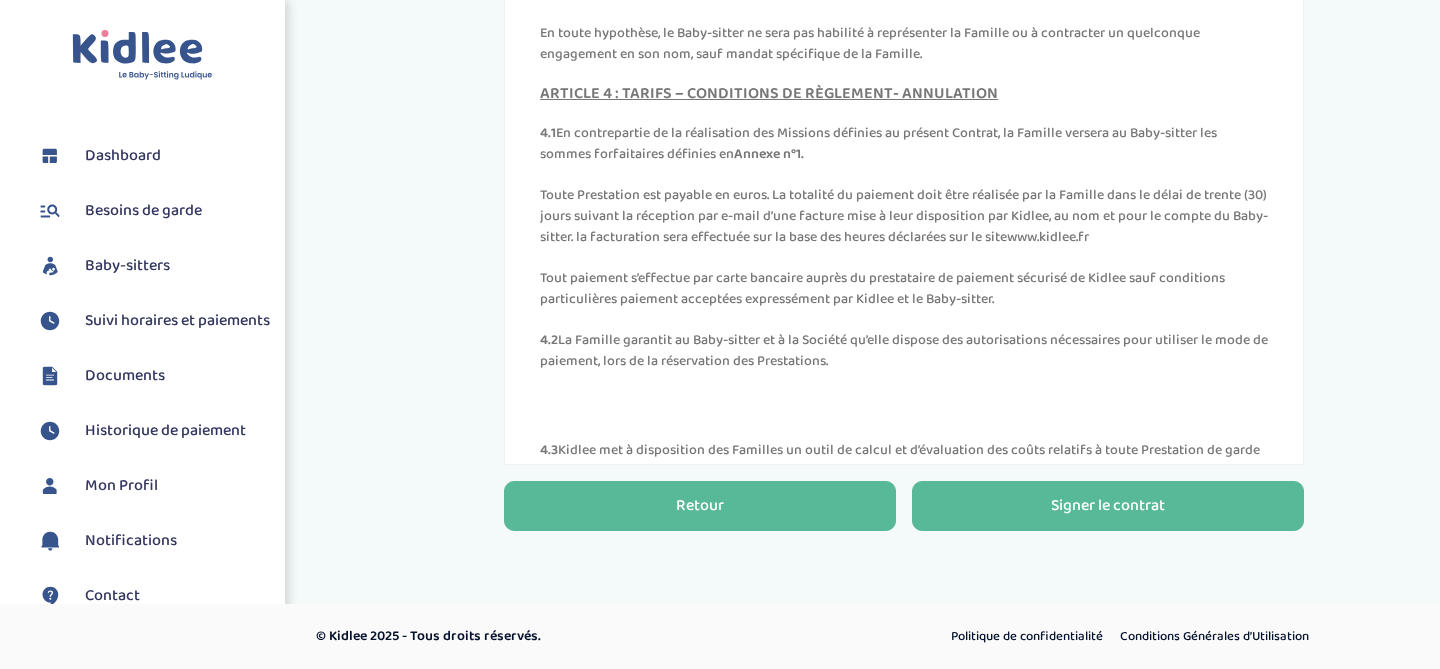 click on "Retour" at bounding box center [700, 506] 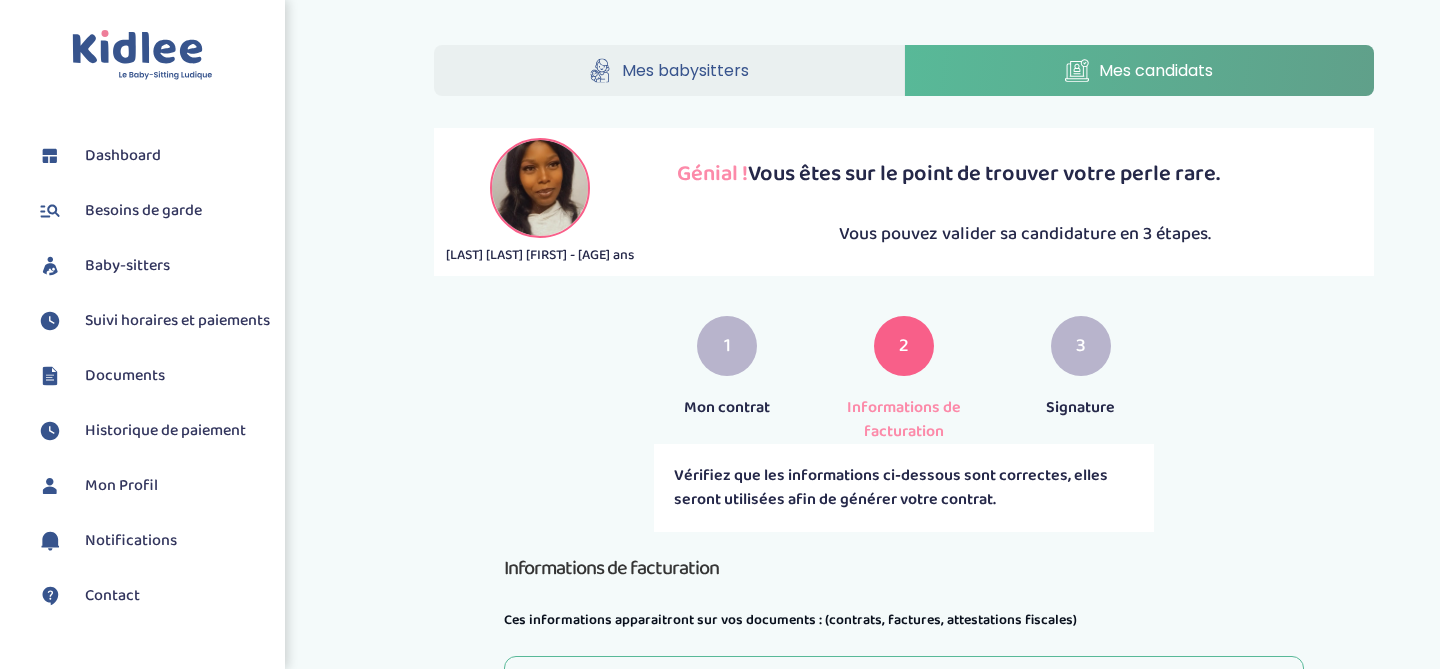 scroll, scrollTop: 0, scrollLeft: 0, axis: both 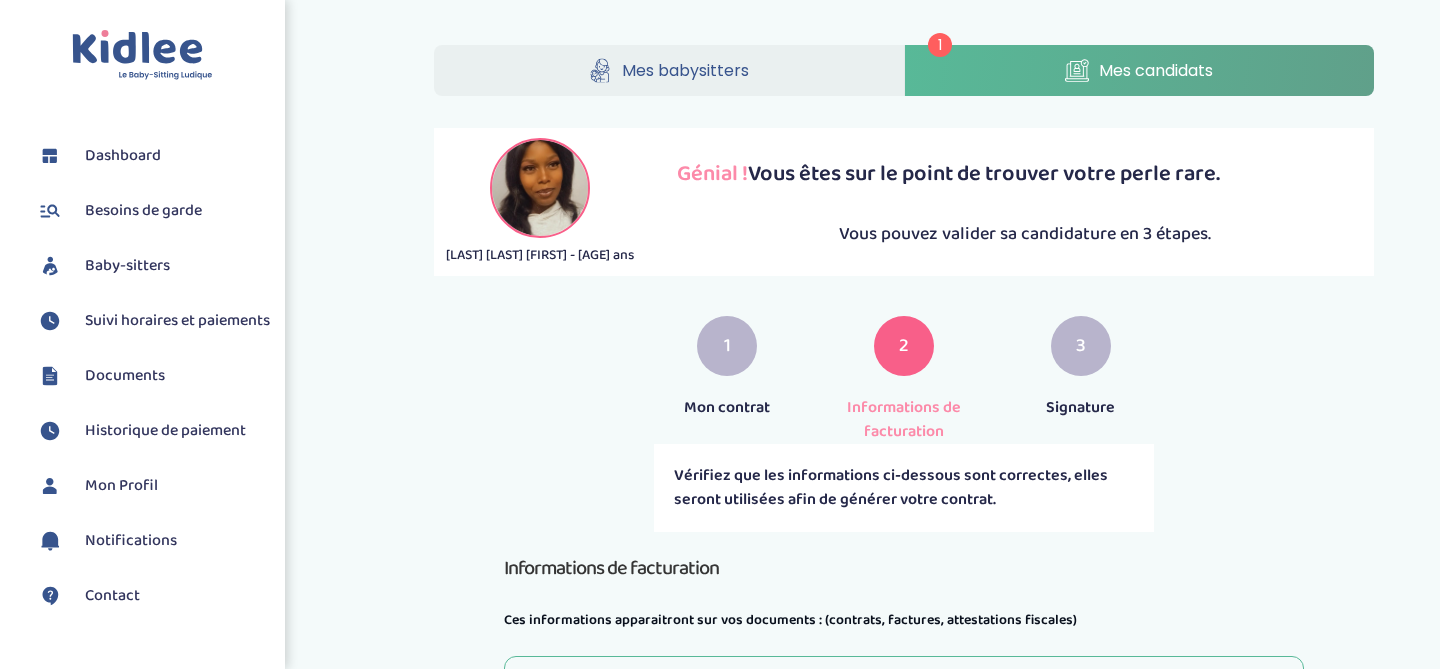 click on "1" at bounding box center (727, 346) 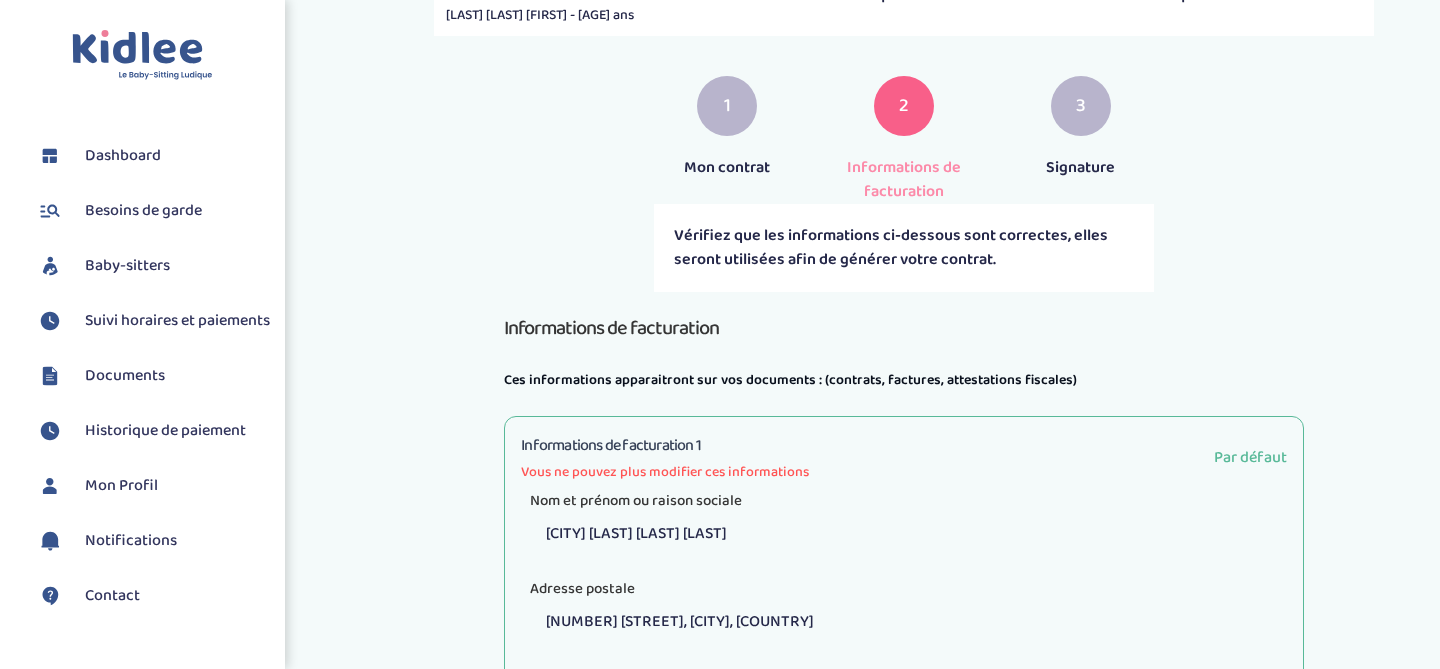 scroll, scrollTop: 606, scrollLeft: 0, axis: vertical 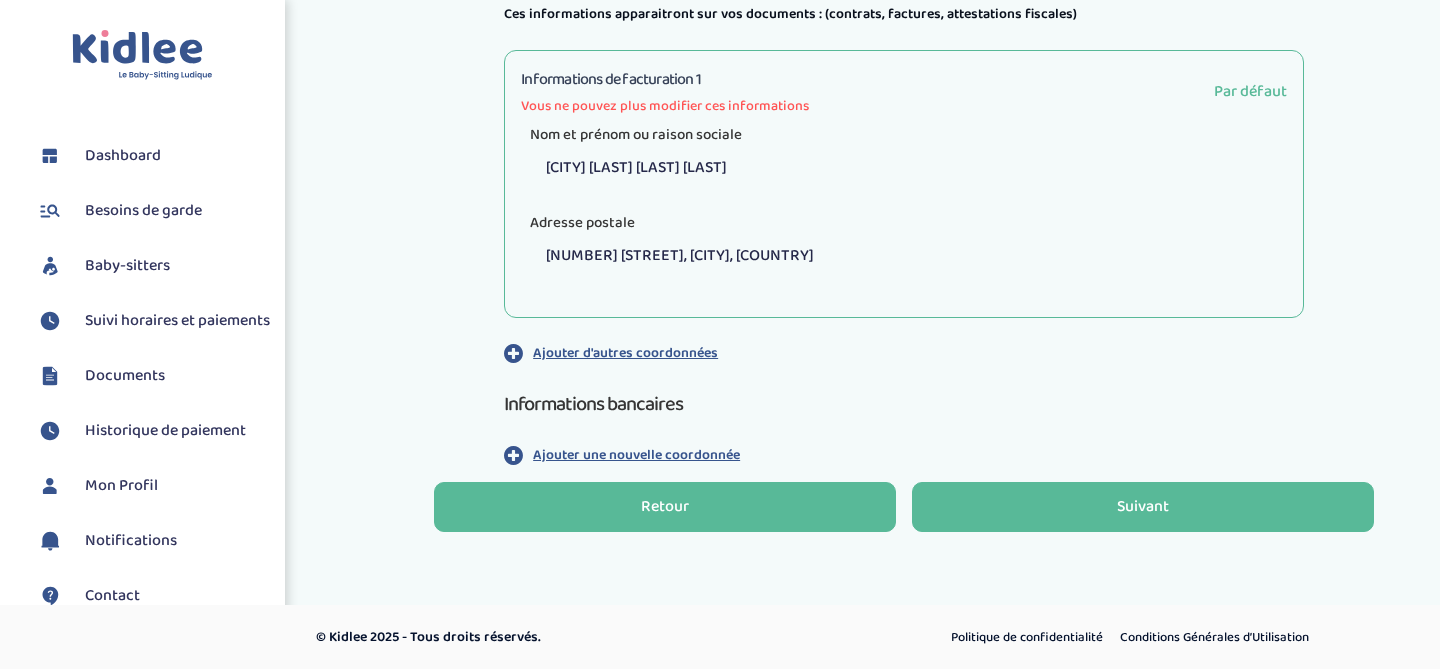 click on "Retour" at bounding box center [665, 507] 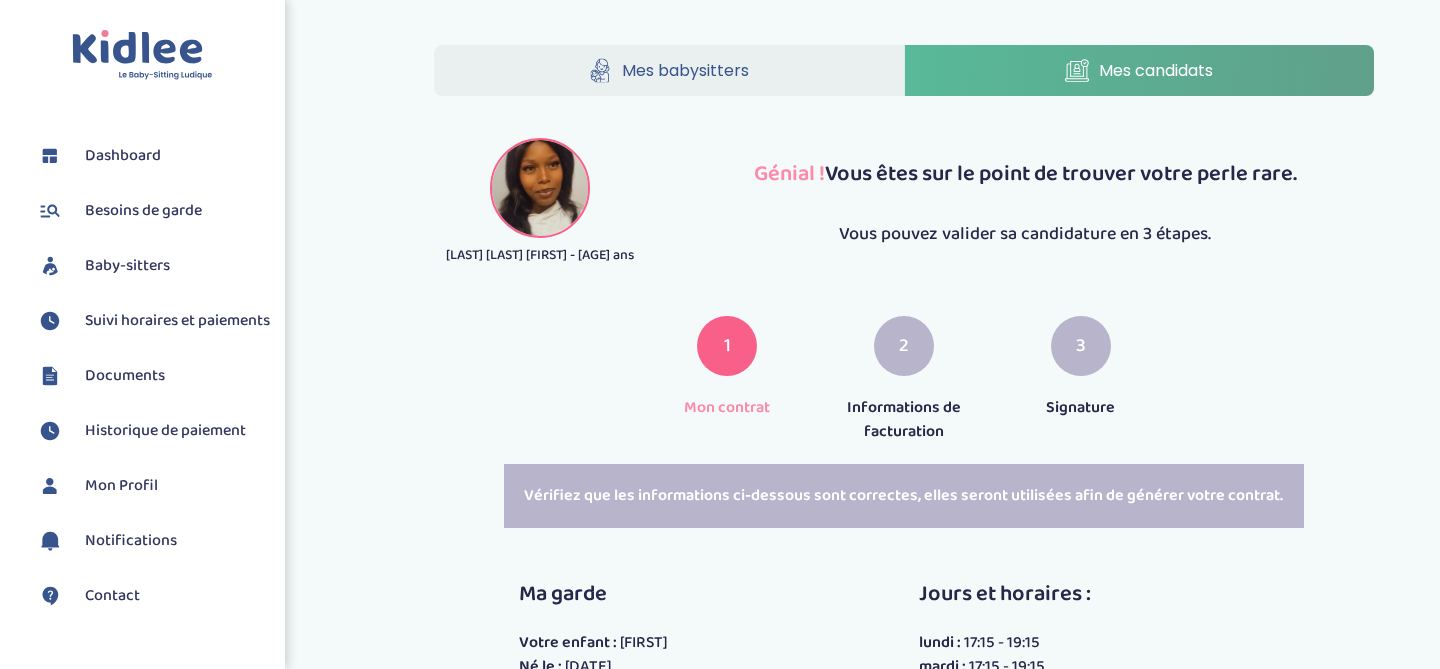 scroll, scrollTop: 0, scrollLeft: 0, axis: both 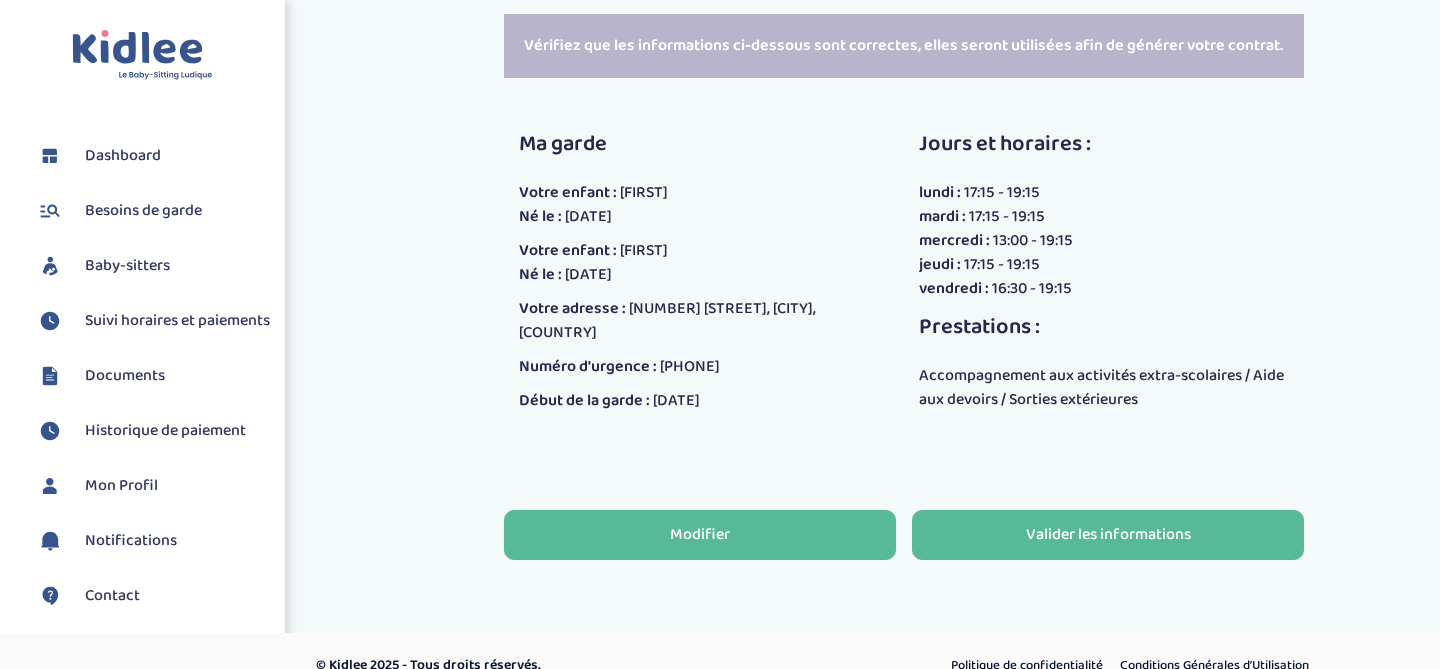 click on "Modifier" at bounding box center [700, 535] 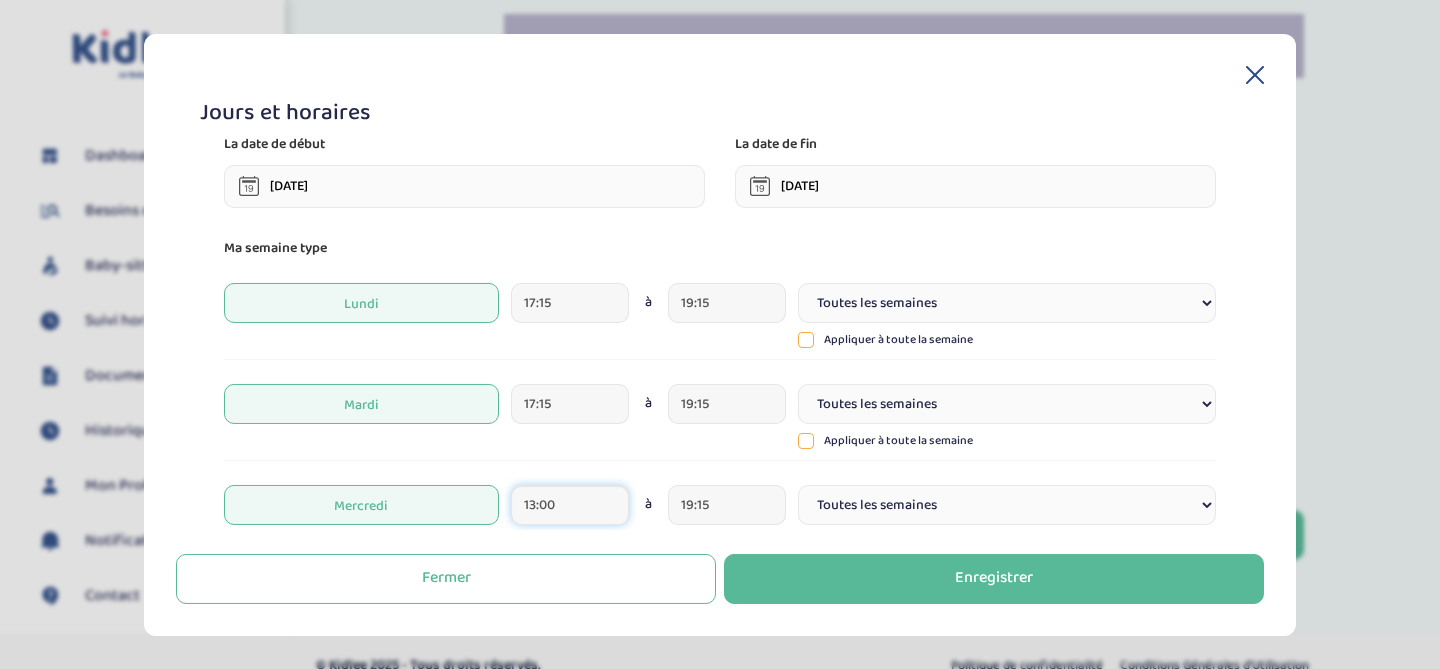 click on "13:00" at bounding box center (570, 505) 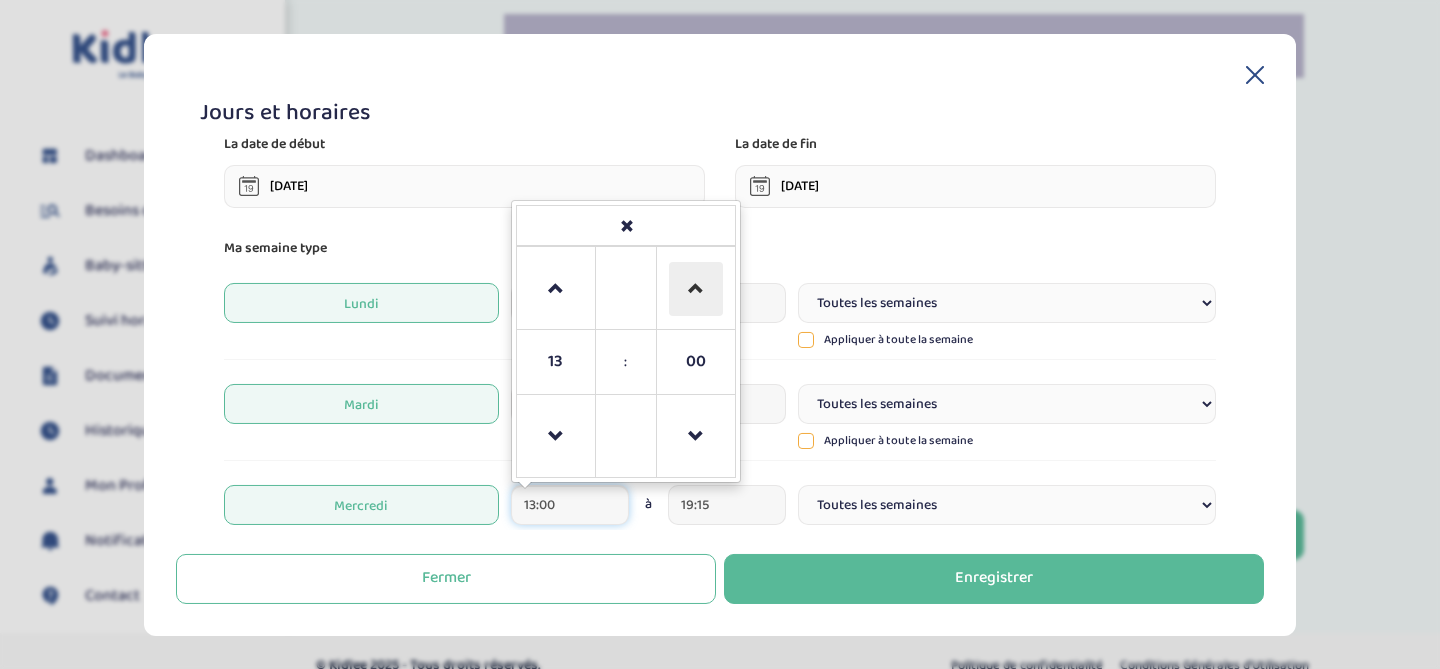 click at bounding box center [696, 289] 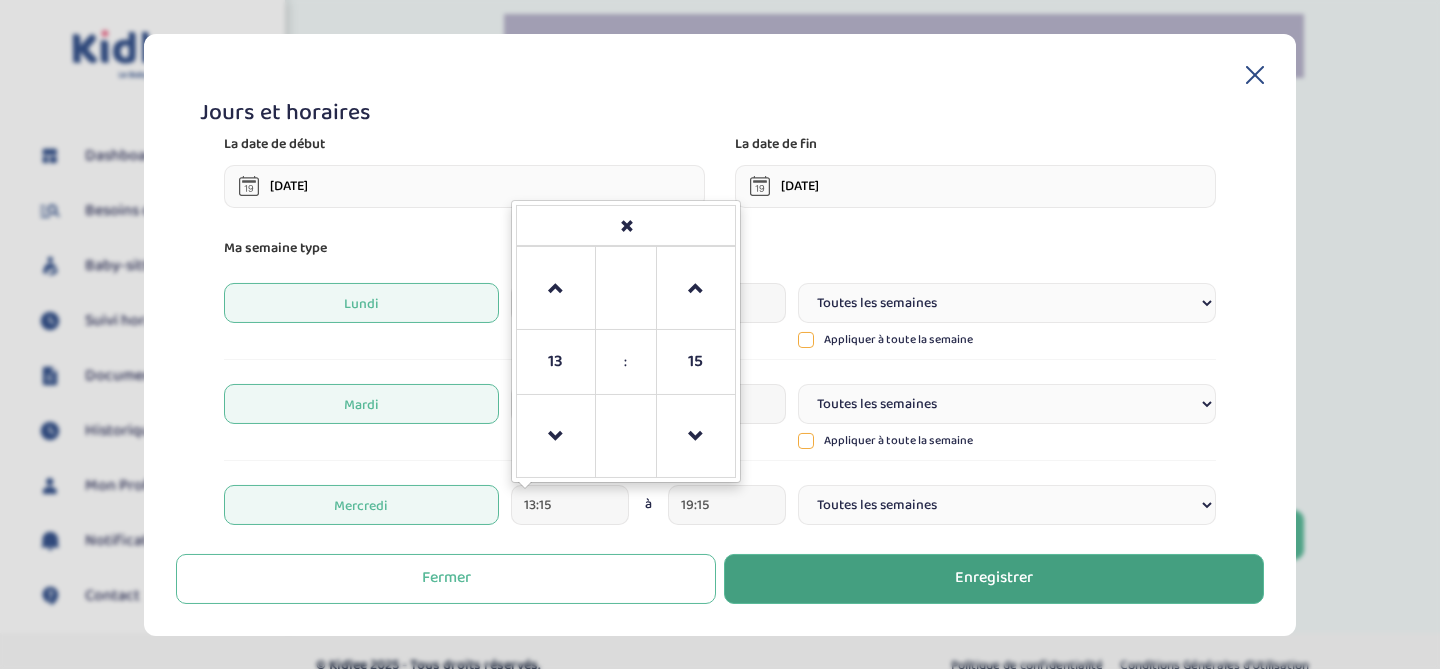 click on "Enregistrer" at bounding box center [994, 579] 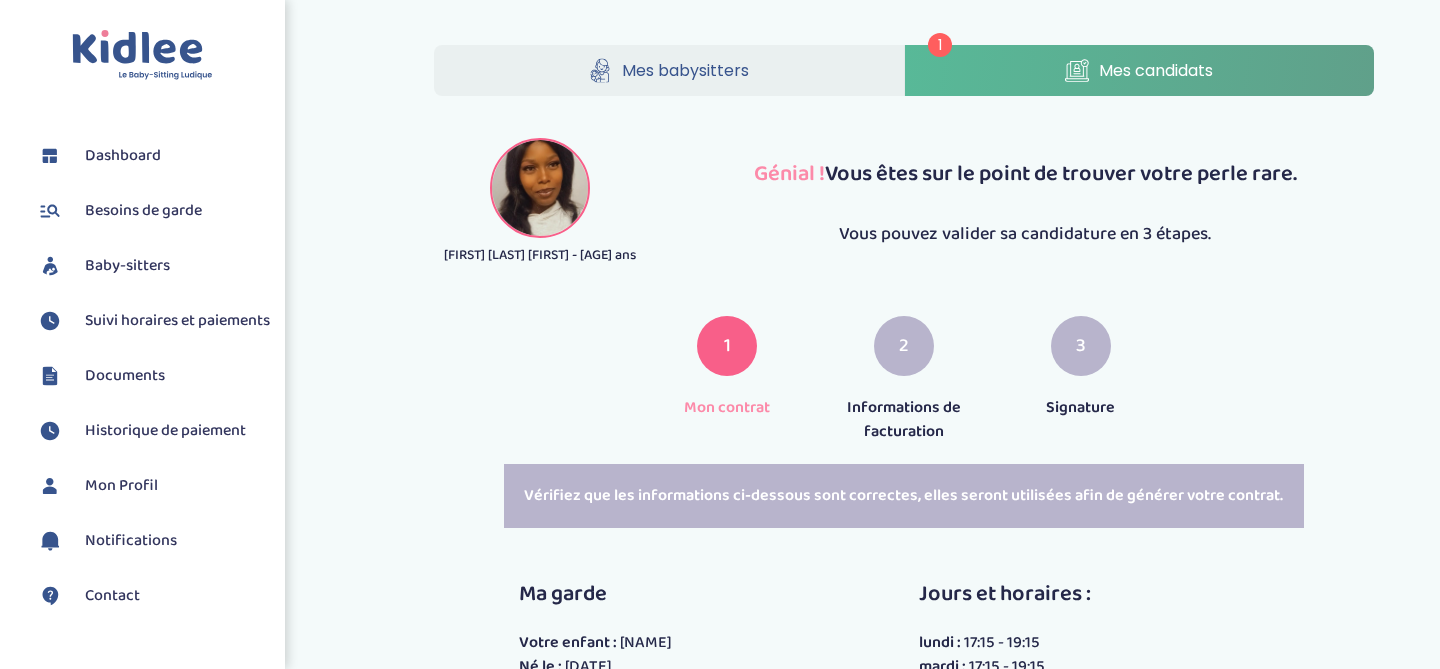 scroll, scrollTop: 450, scrollLeft: 0, axis: vertical 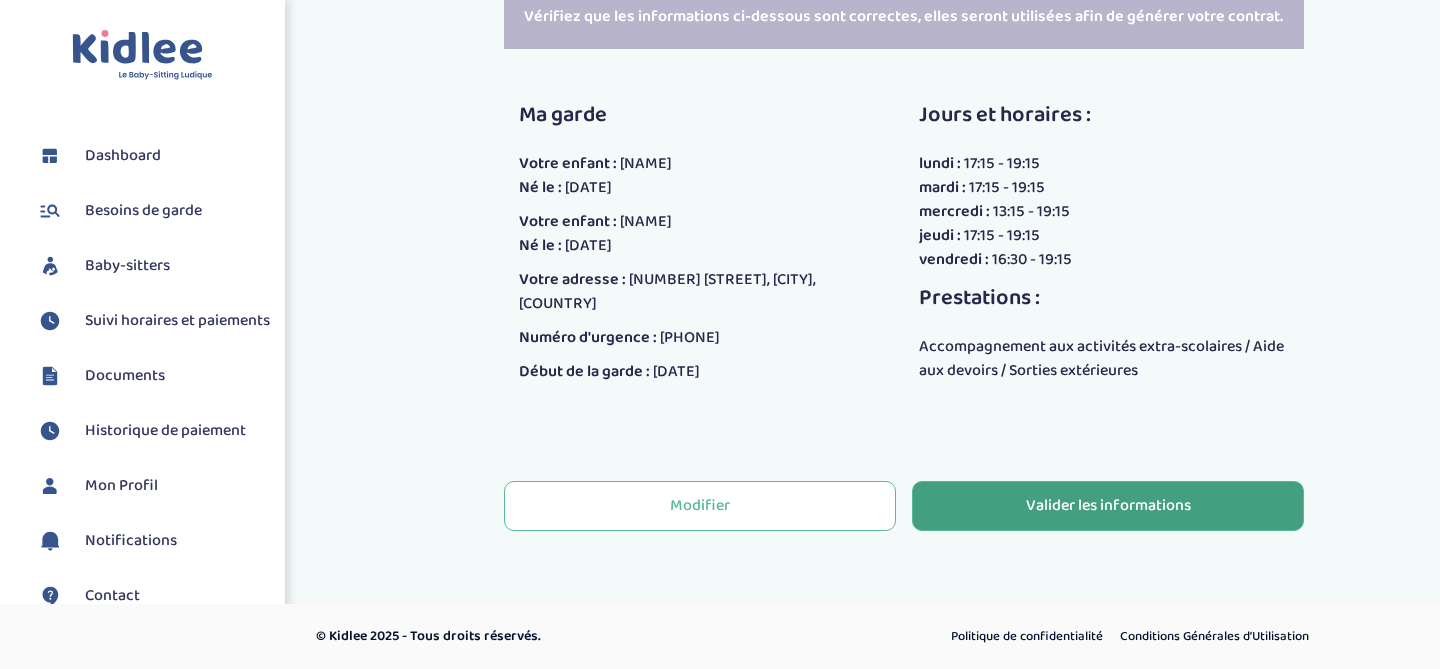 click on "Valider les informations" at bounding box center [1108, 506] 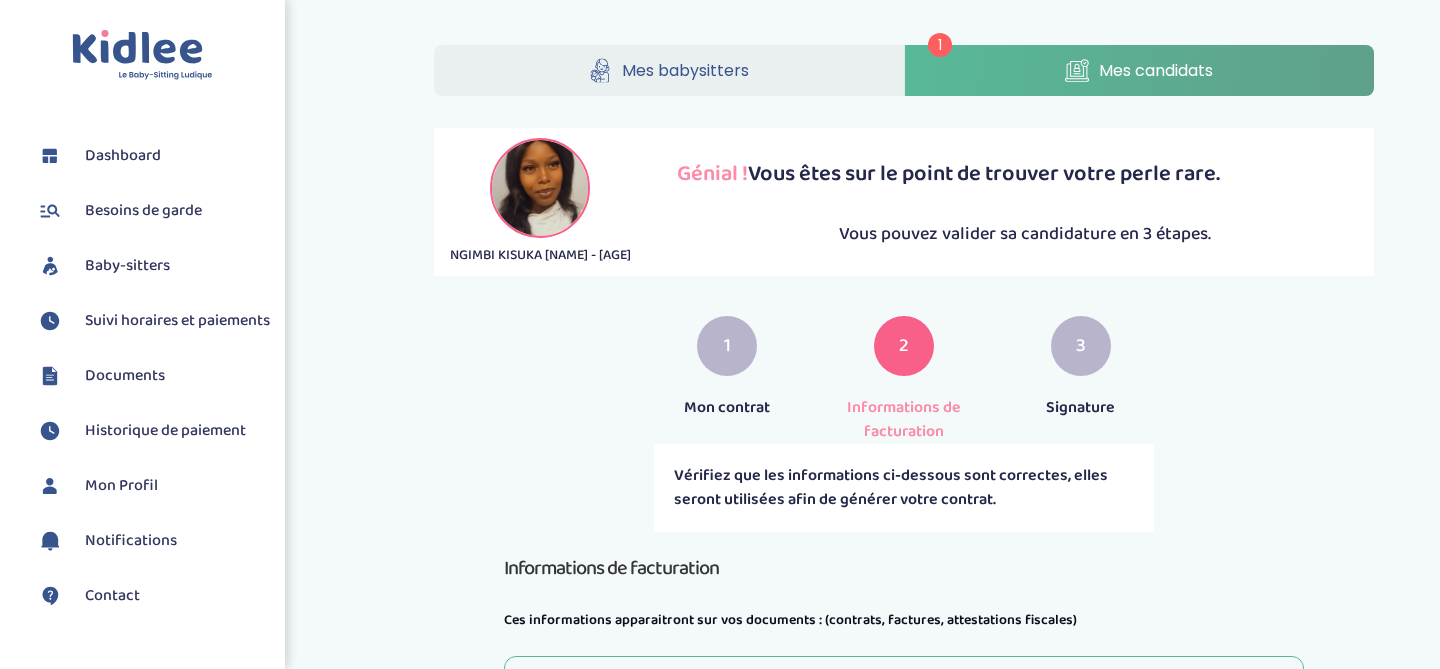 scroll, scrollTop: 0, scrollLeft: 0, axis: both 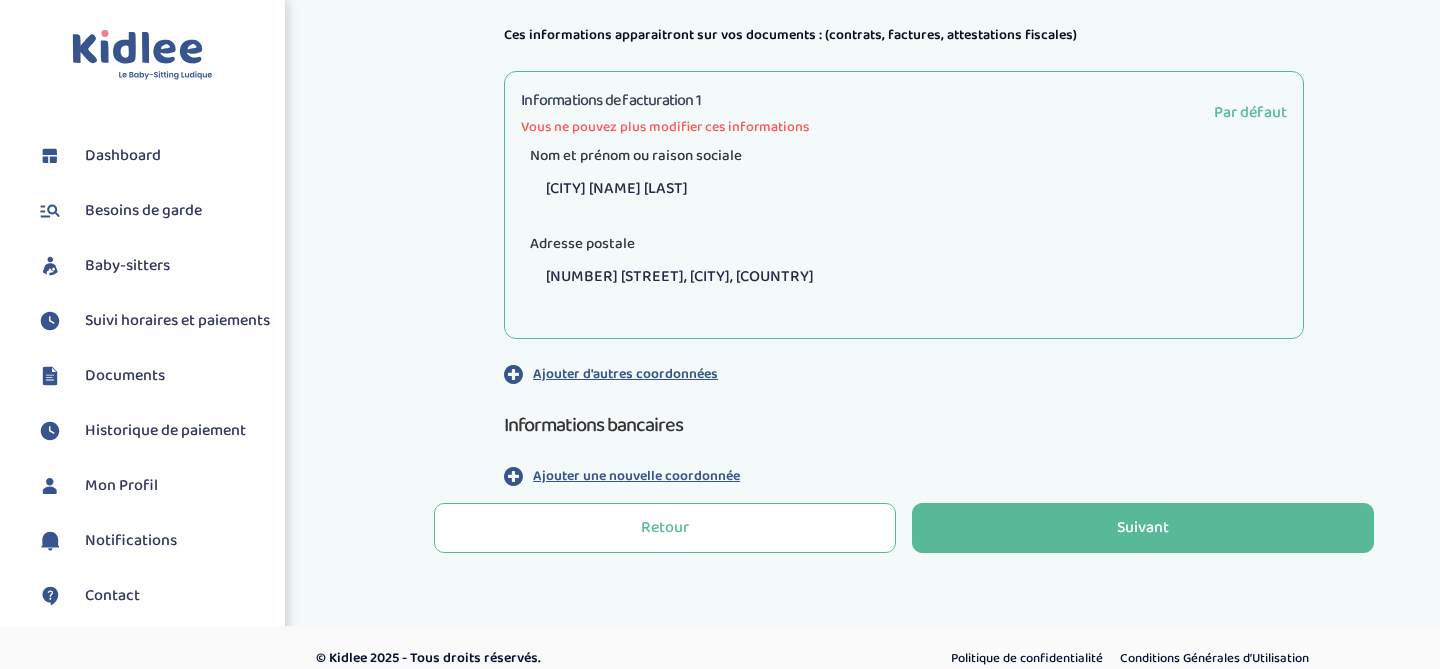click on "Ajouter une nouvelle coordonnée" at bounding box center (636, 476) 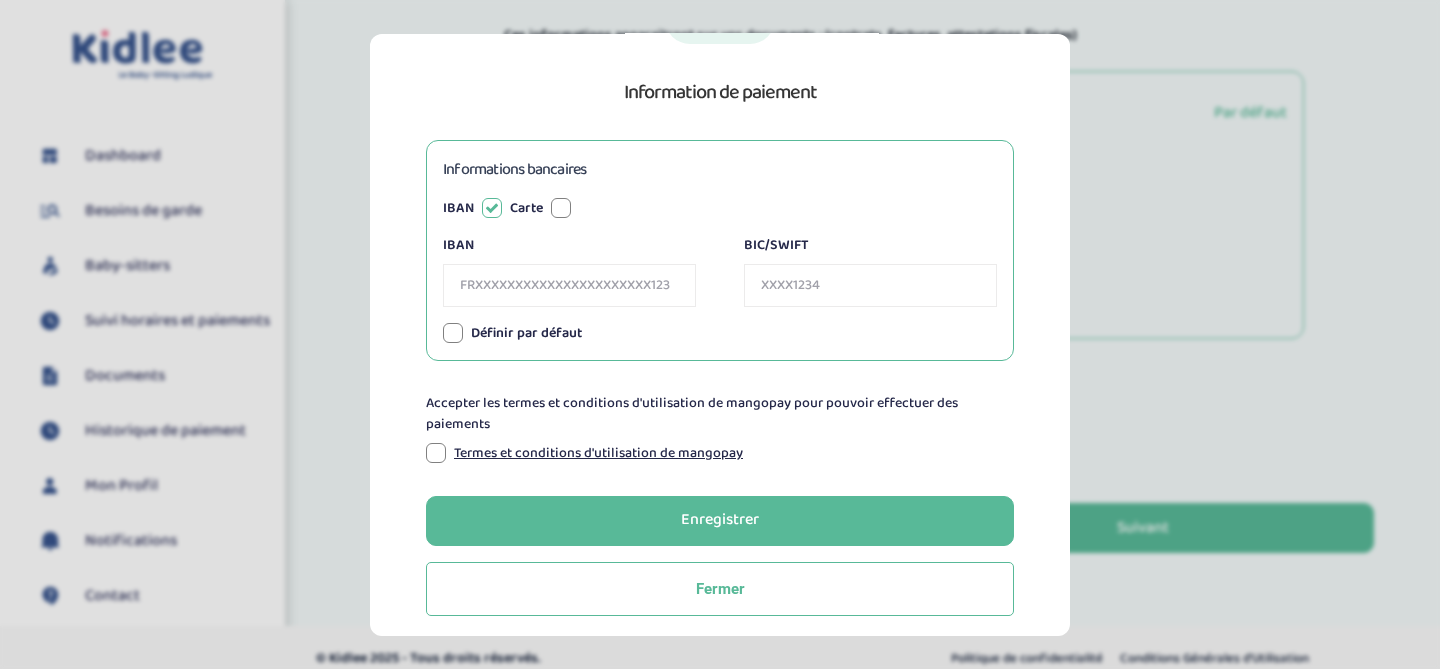 scroll, scrollTop: 161, scrollLeft: 0, axis: vertical 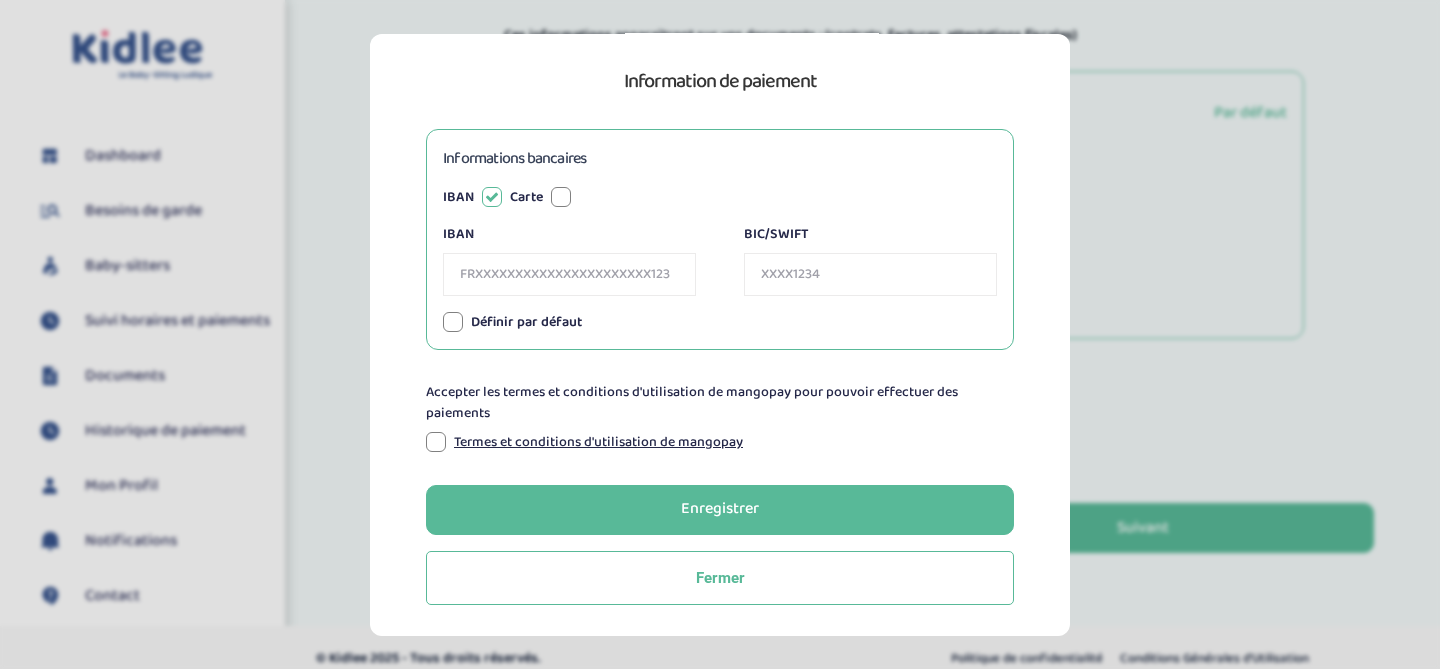 click on "IBAN" at bounding box center (569, 273) 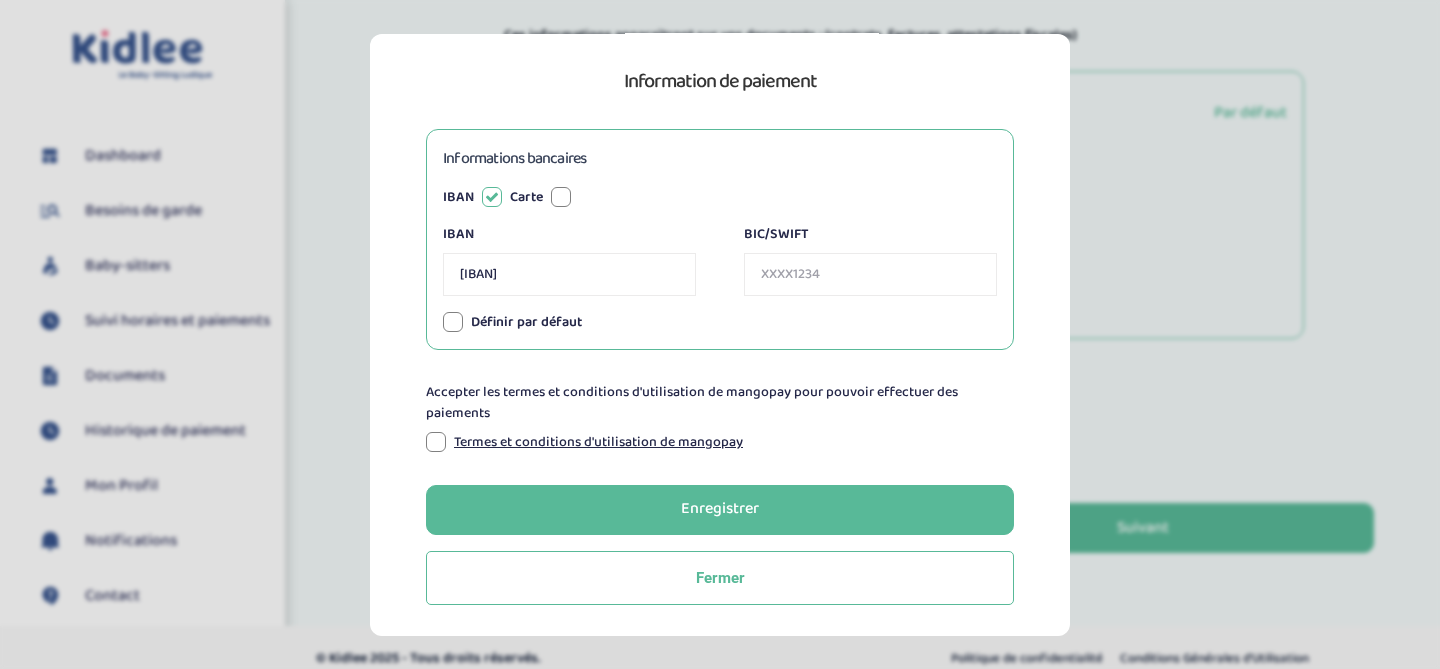 click on "BIC/SWIFT" at bounding box center [870, 273] 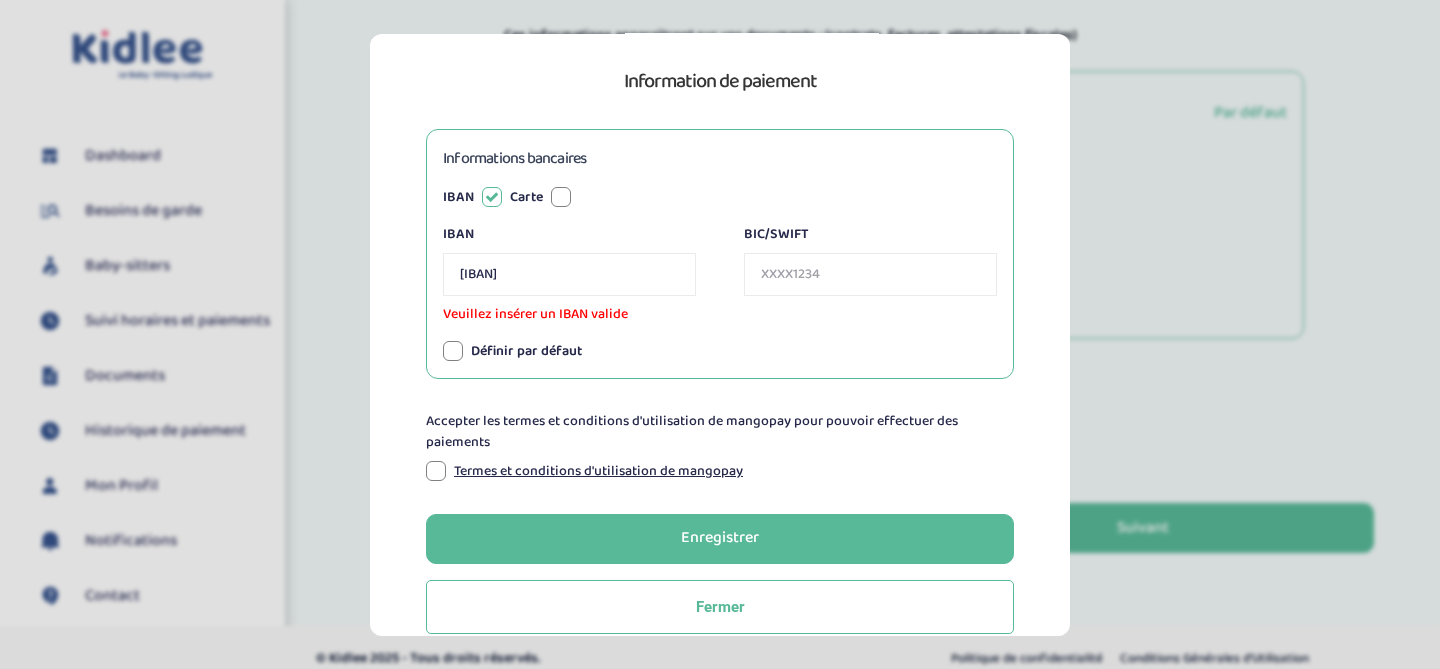 click on "[IBAN]" at bounding box center (569, 273) 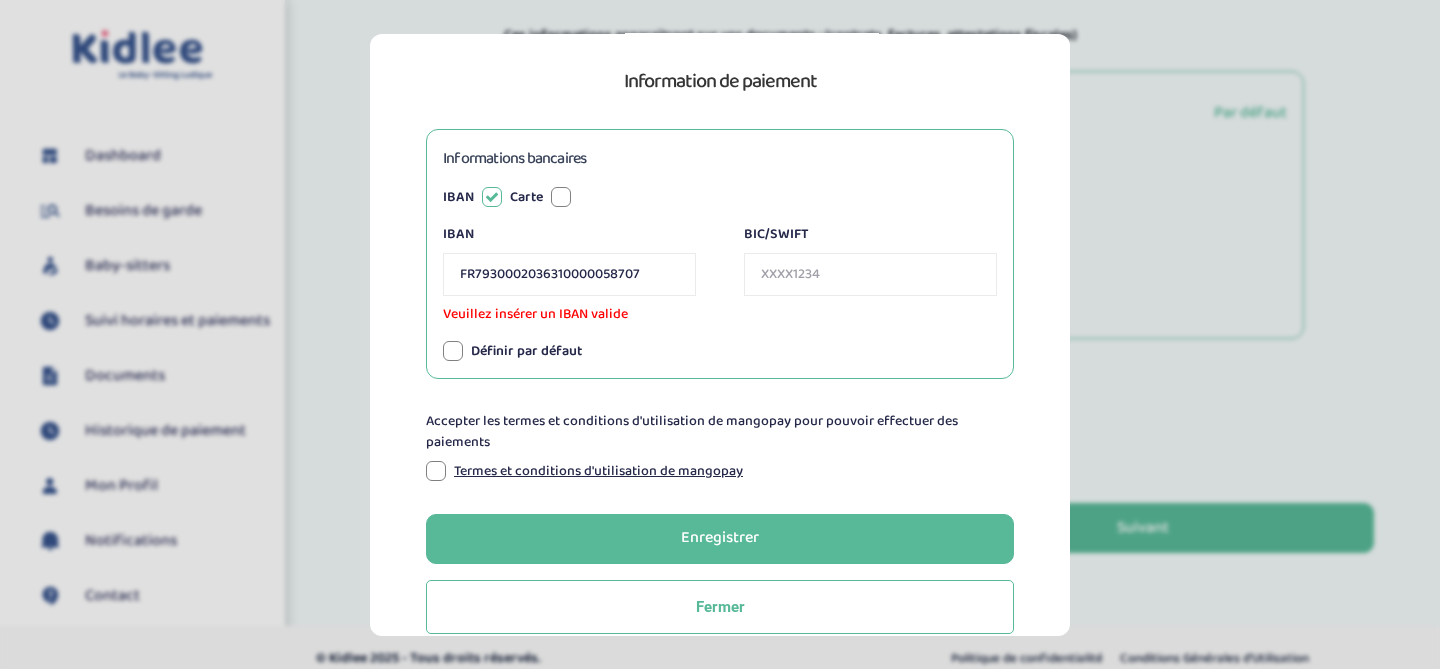 click on "BIC/SWIFT" at bounding box center [870, 273] 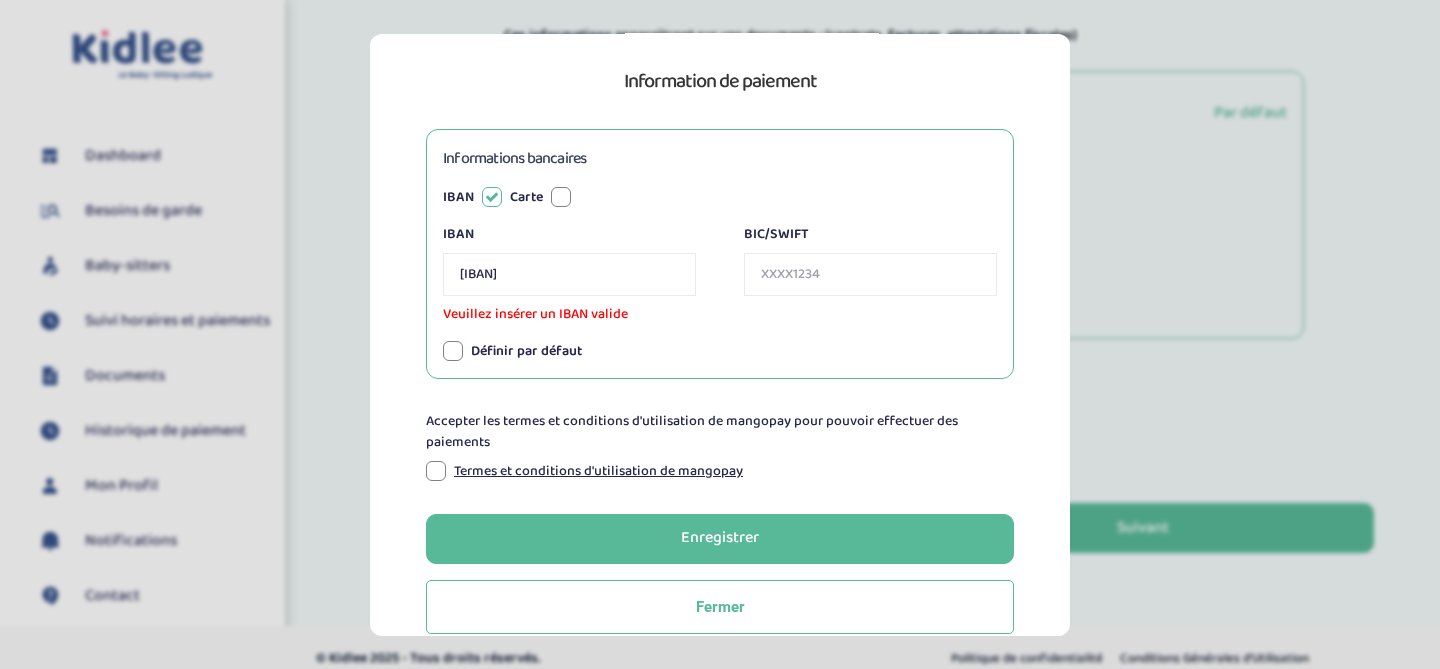 type on "FR7930002036310000058707G85" 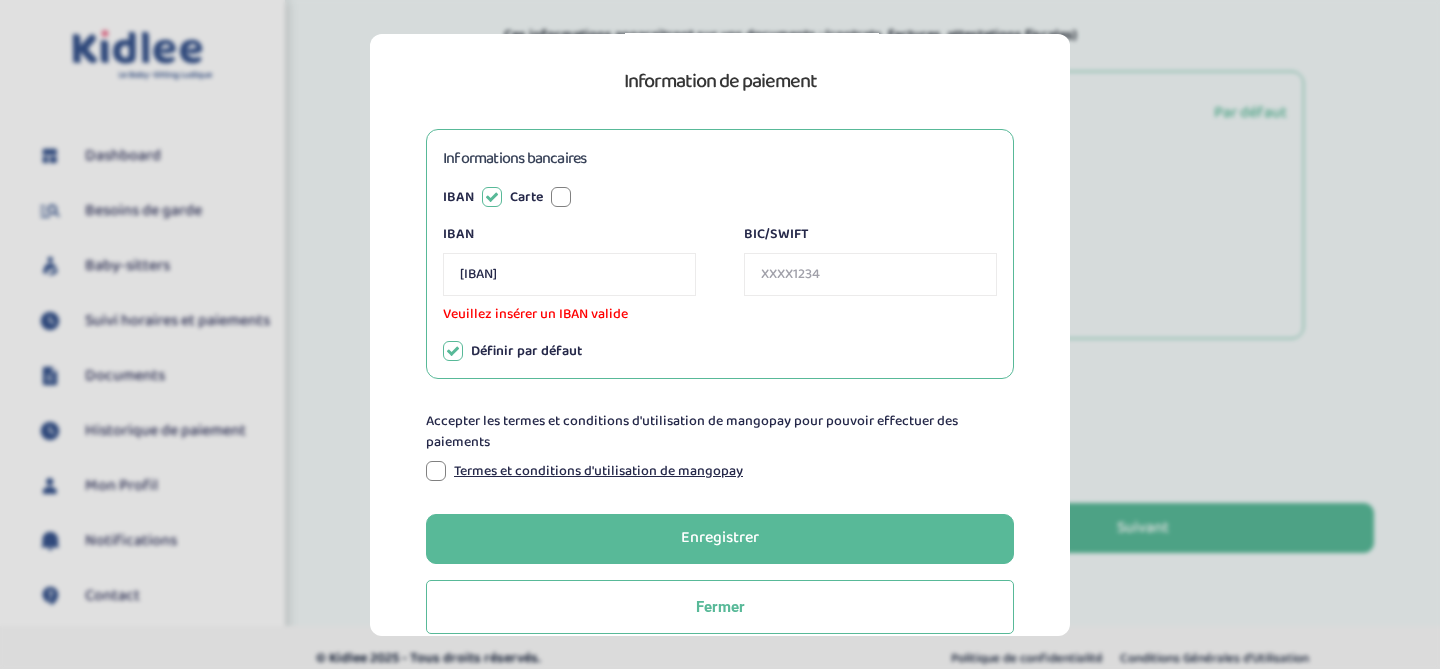 click on "BIC/SWIFT" at bounding box center (870, 273) 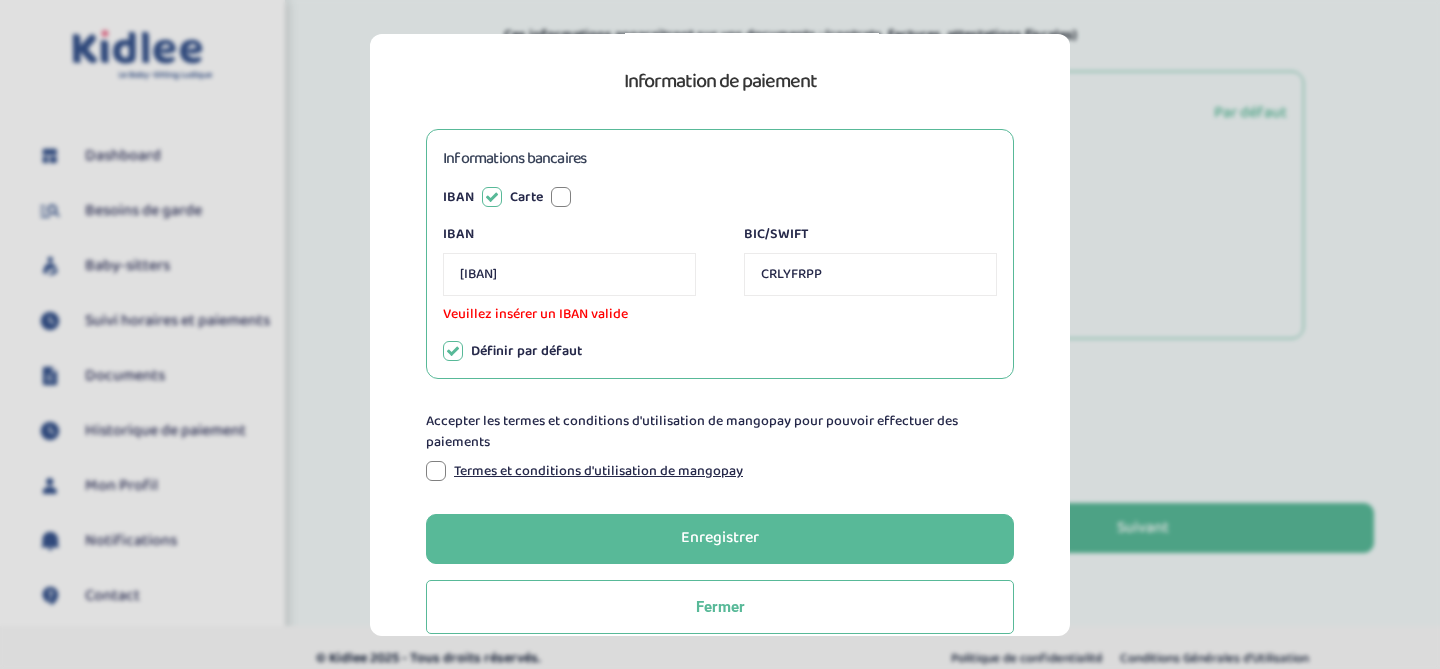type on "CRLYFRPP" 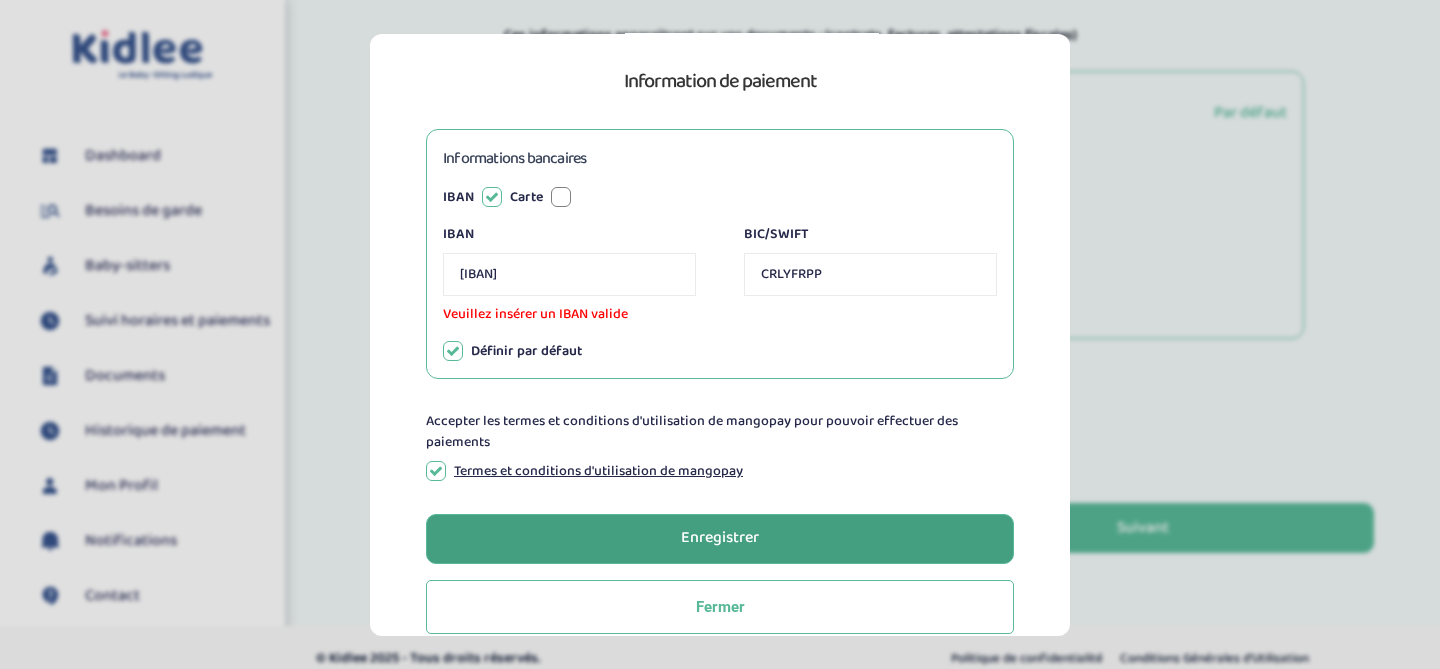 click on "Enregistrer" at bounding box center [720, 538] 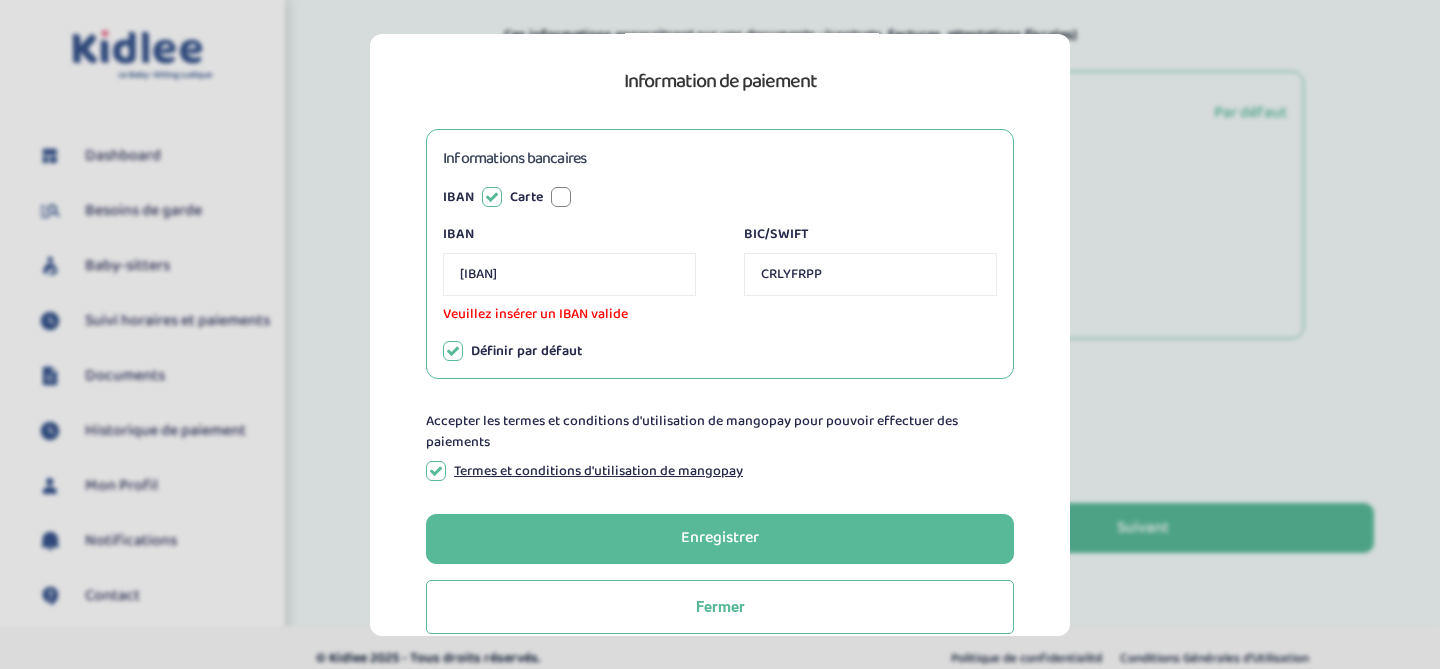 scroll, scrollTop: 190, scrollLeft: 0, axis: vertical 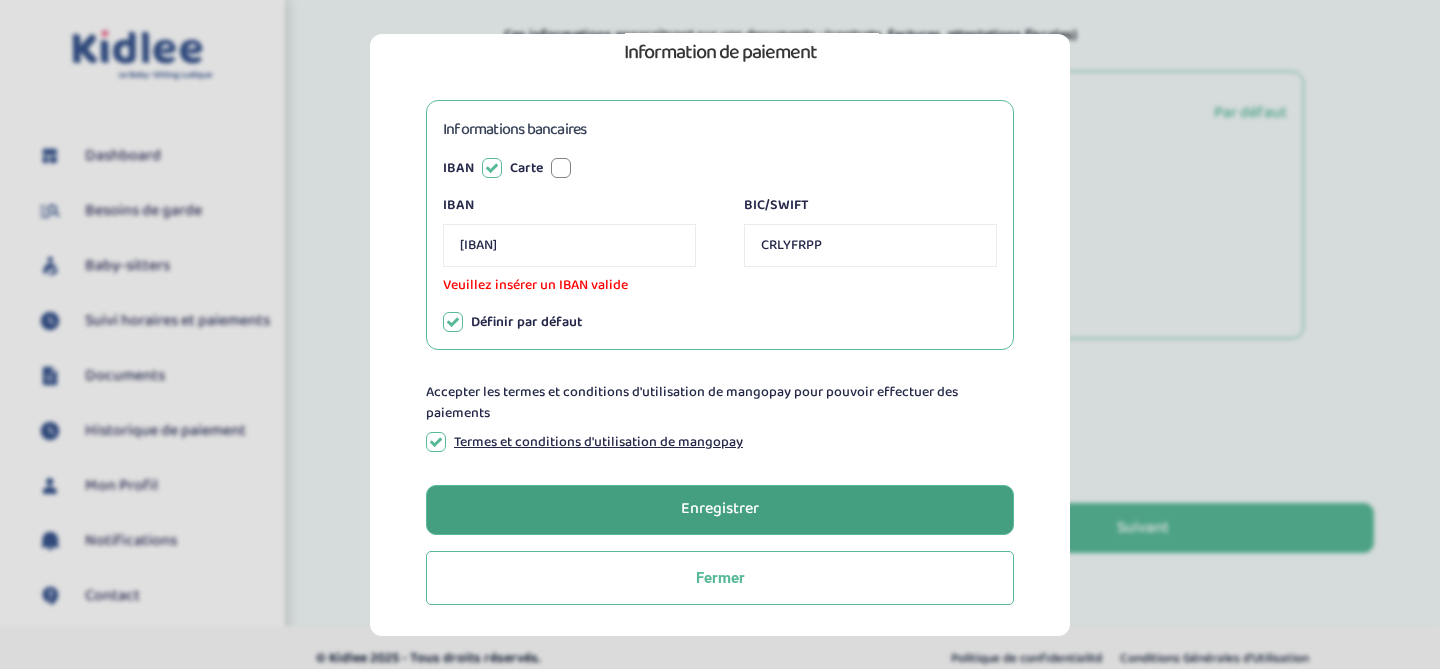 click on "Enregistrer" at bounding box center [720, 509] 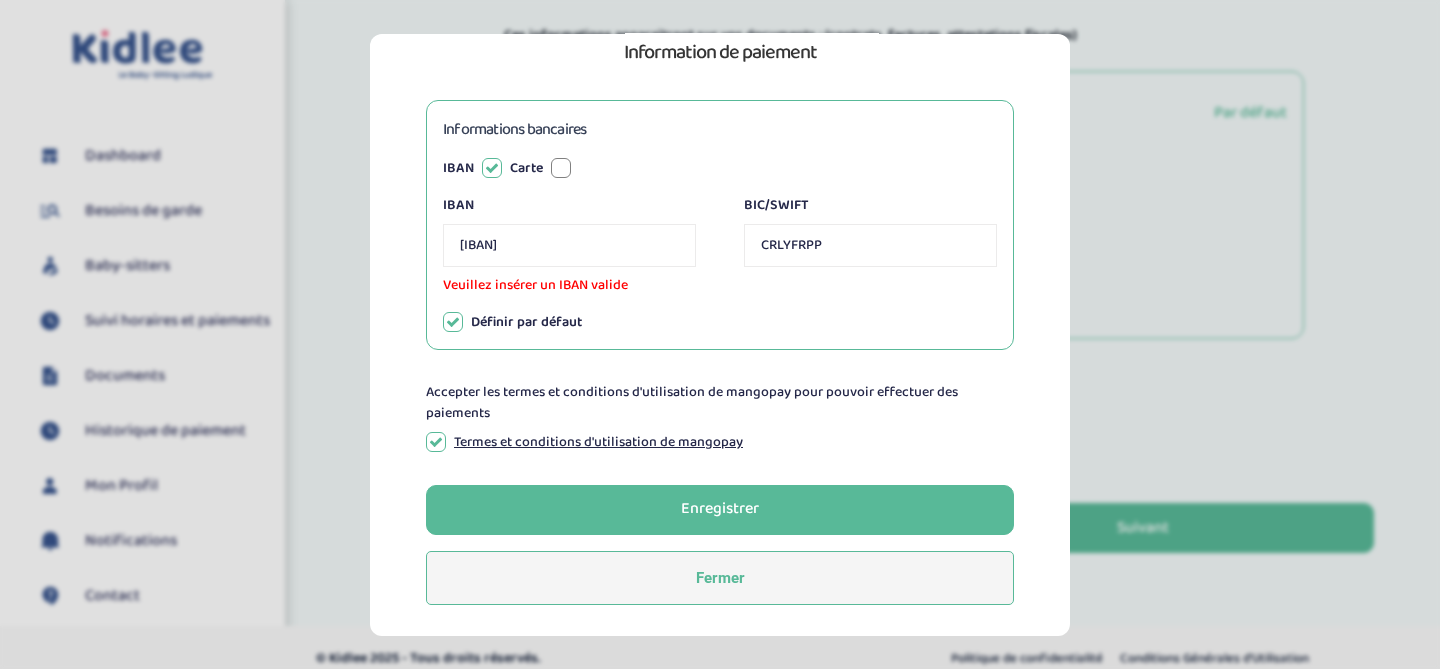 click on "Fermer" at bounding box center (720, 577) 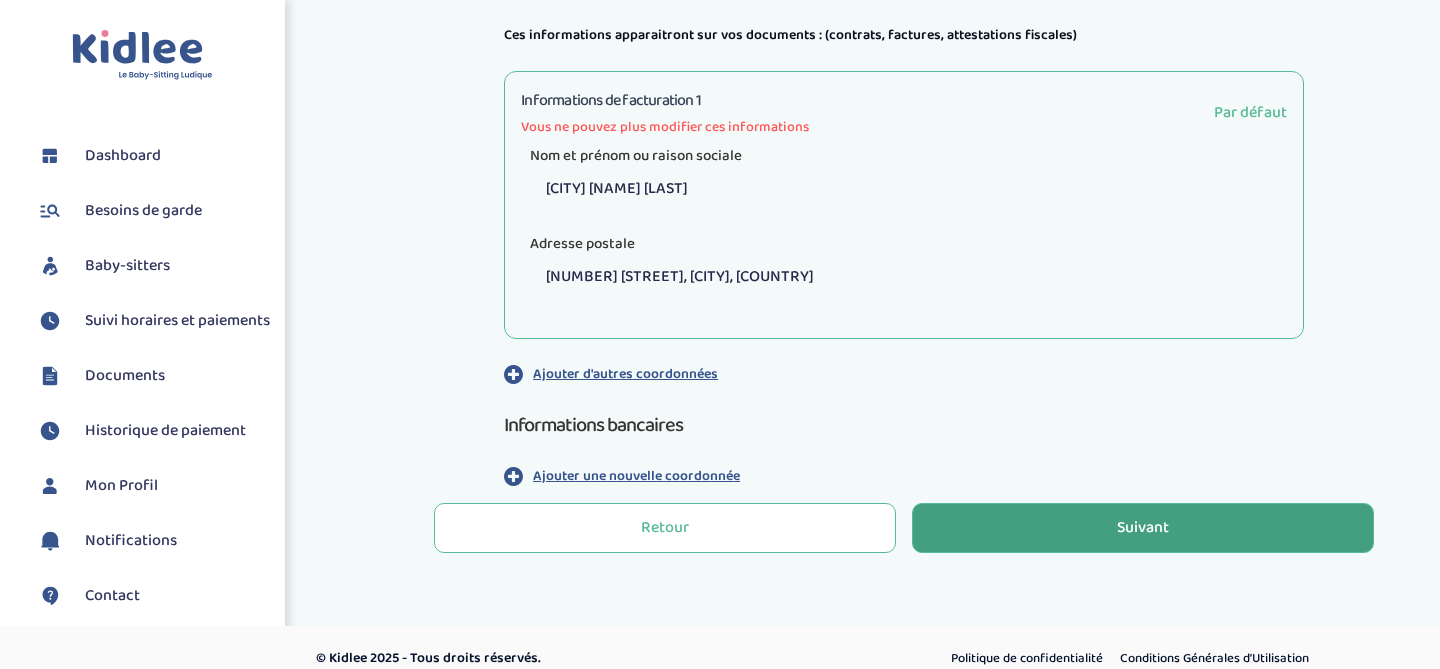 click on "Suivant" at bounding box center (1143, 528) 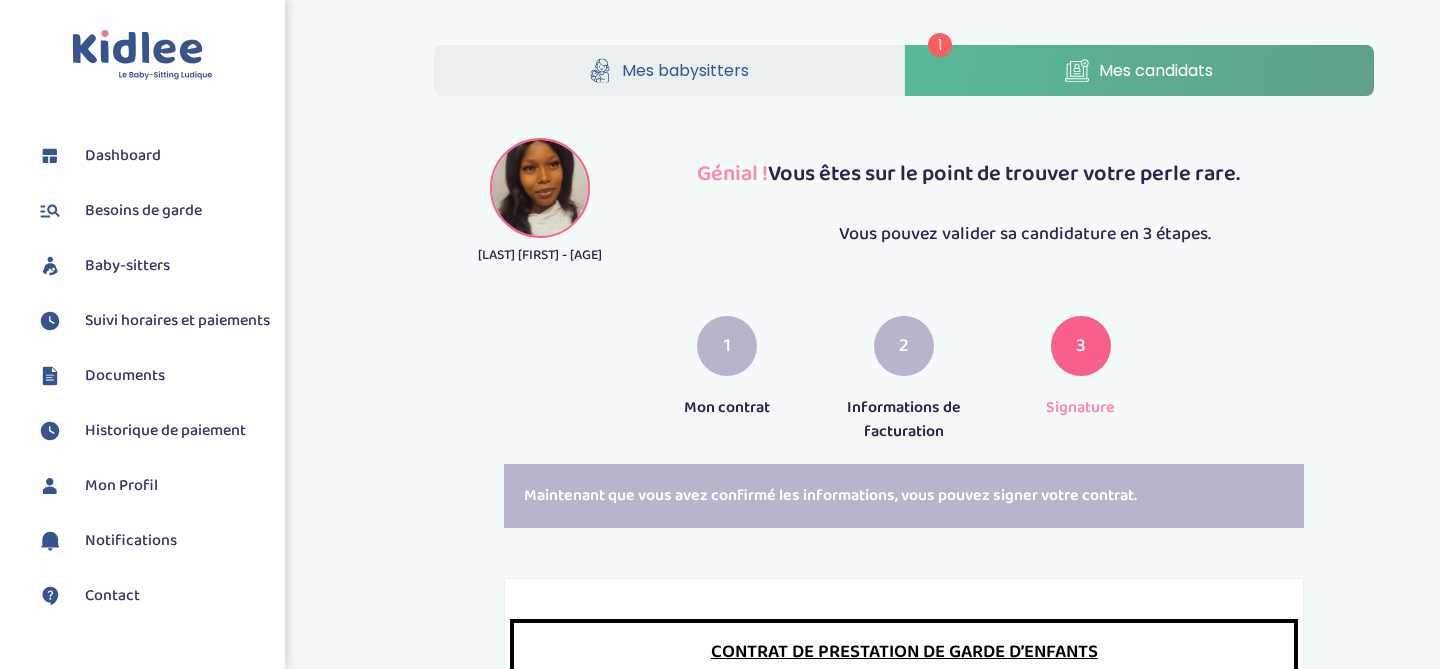 scroll, scrollTop: 0, scrollLeft: 0, axis: both 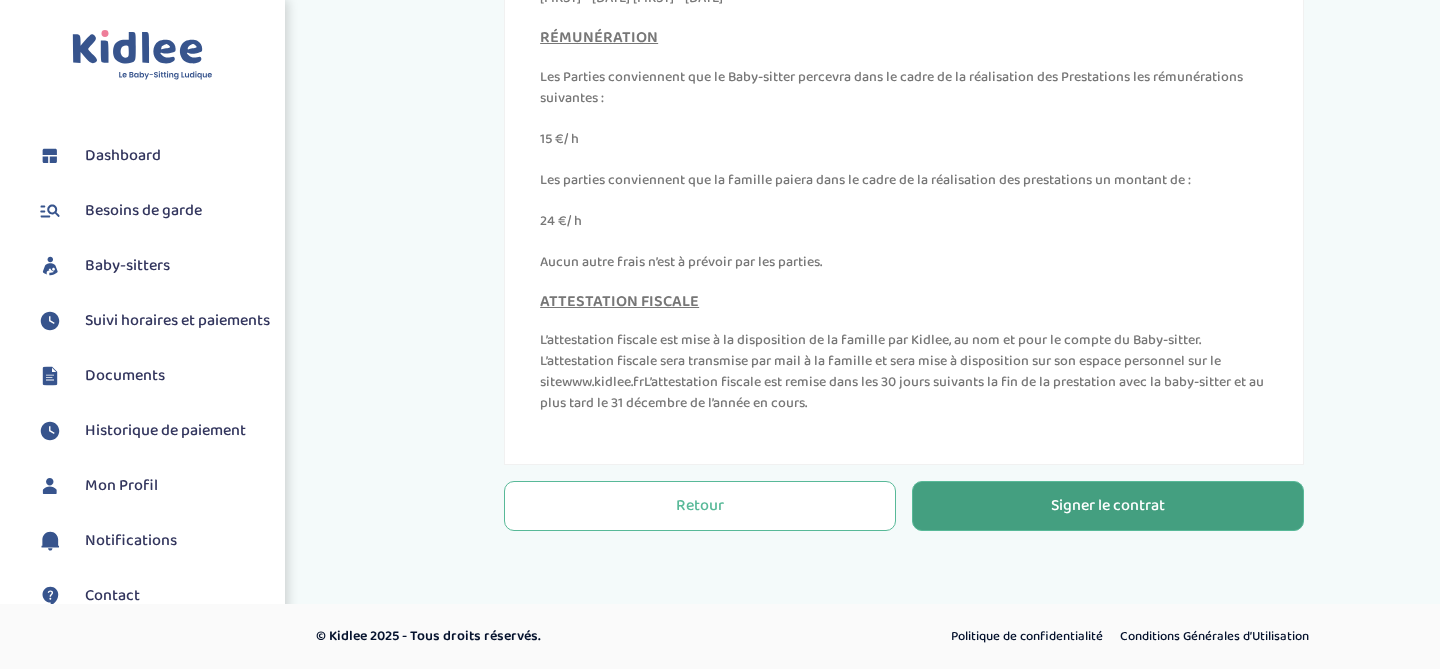 click on "Signer le contrat" at bounding box center [1108, 506] 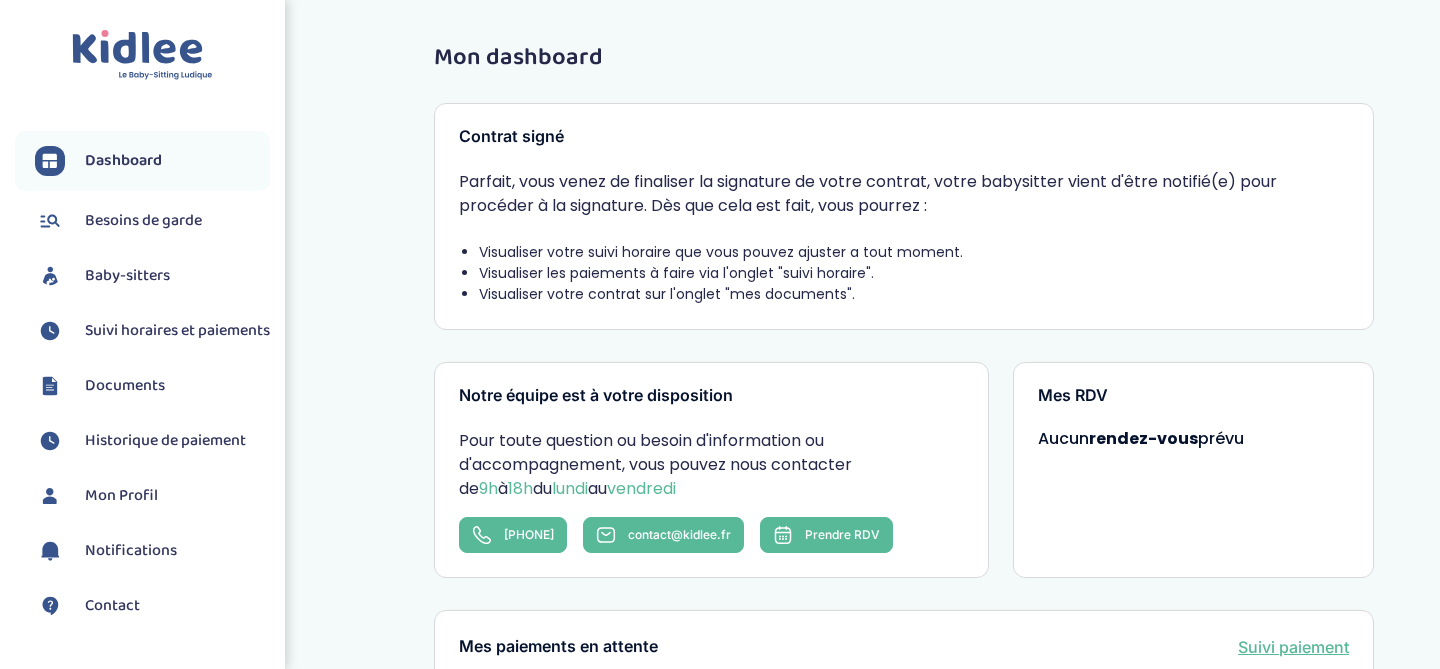 scroll, scrollTop: 0, scrollLeft: 0, axis: both 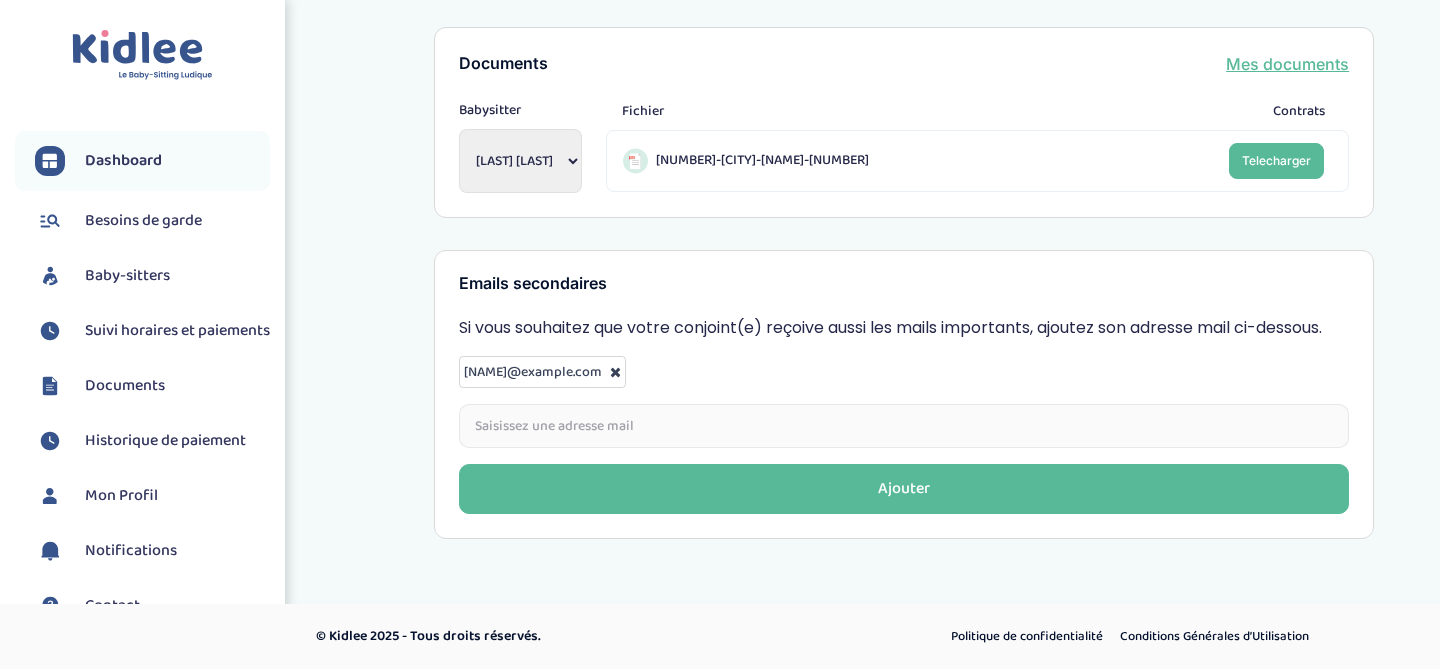 click on "Keramane Safia Miamionsono  Rita  Proux Marianne" at bounding box center (520, 161) 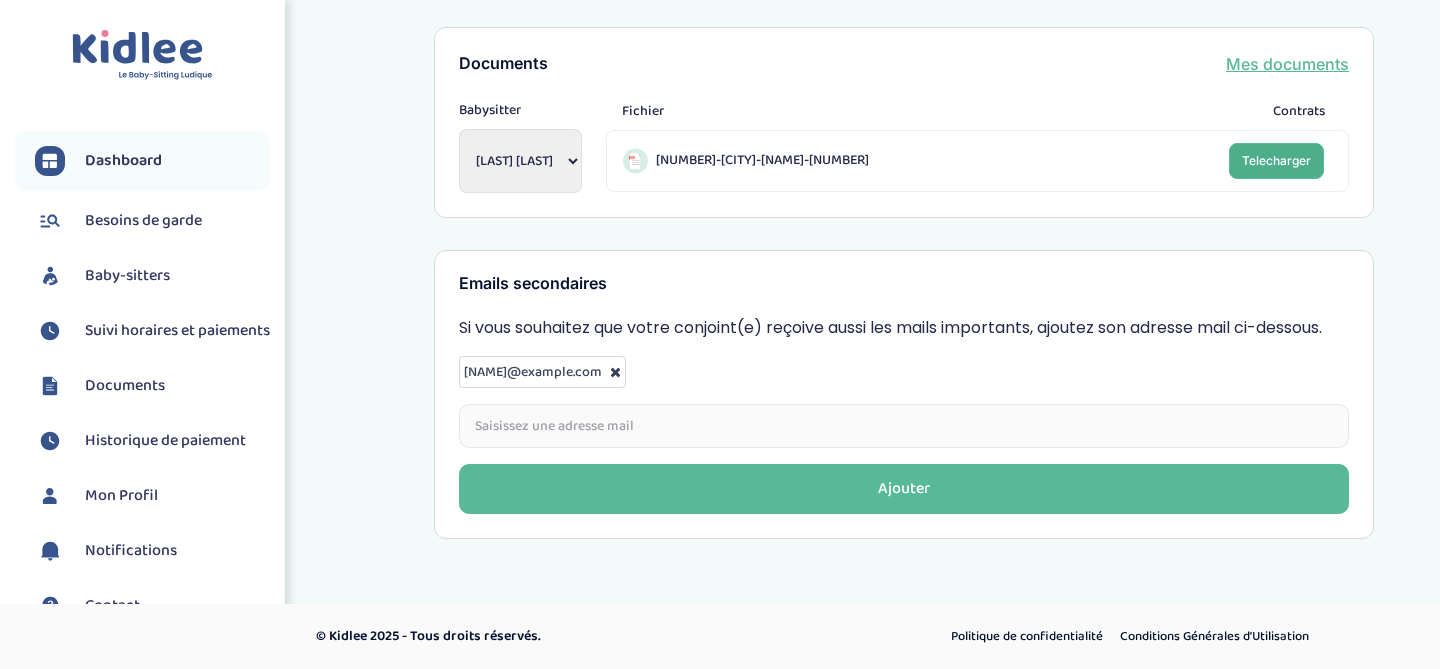 click on "Telecharger" at bounding box center [1276, 160] 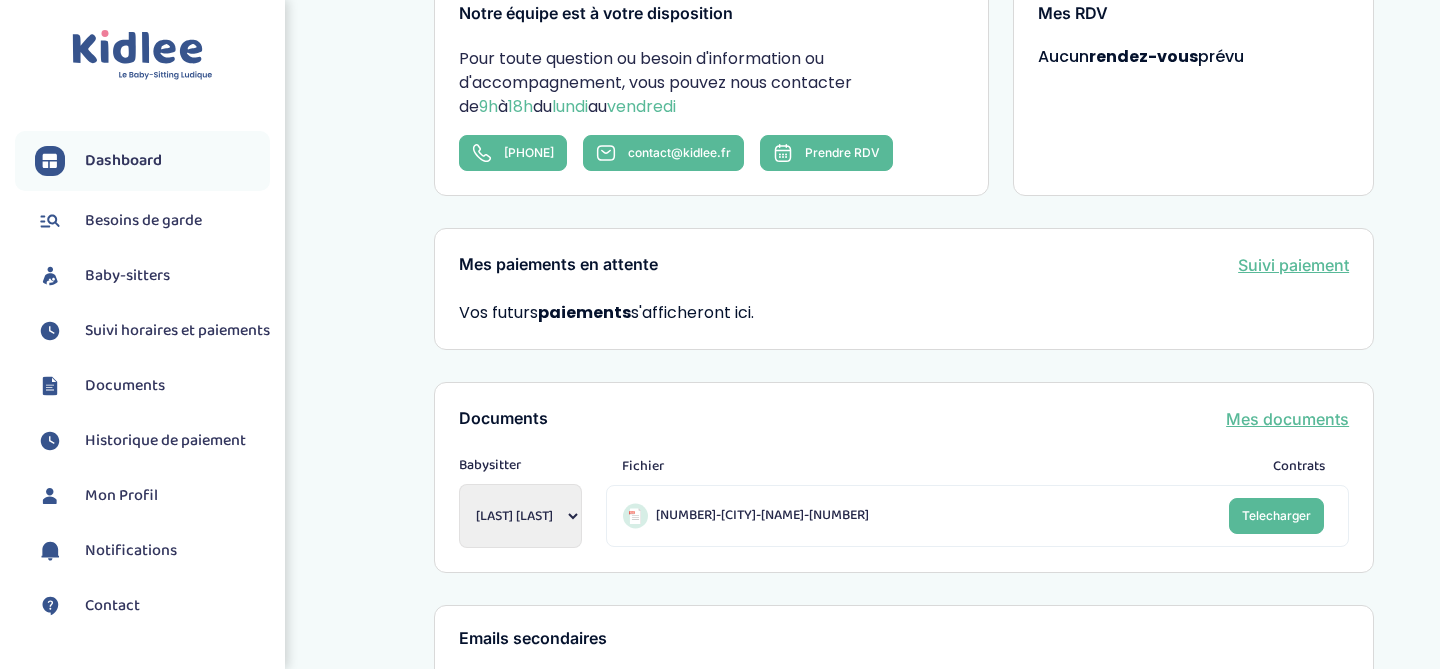 scroll, scrollTop: 0, scrollLeft: 0, axis: both 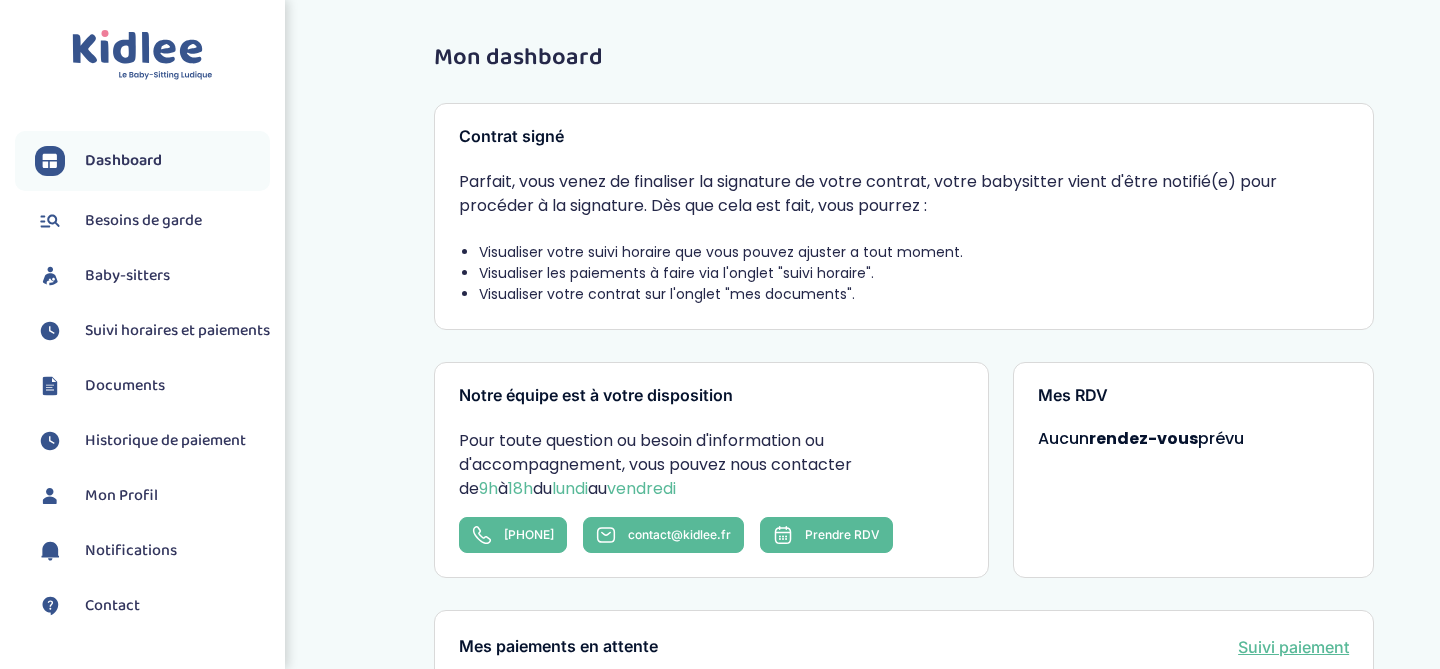 click at bounding box center [142, 55] 